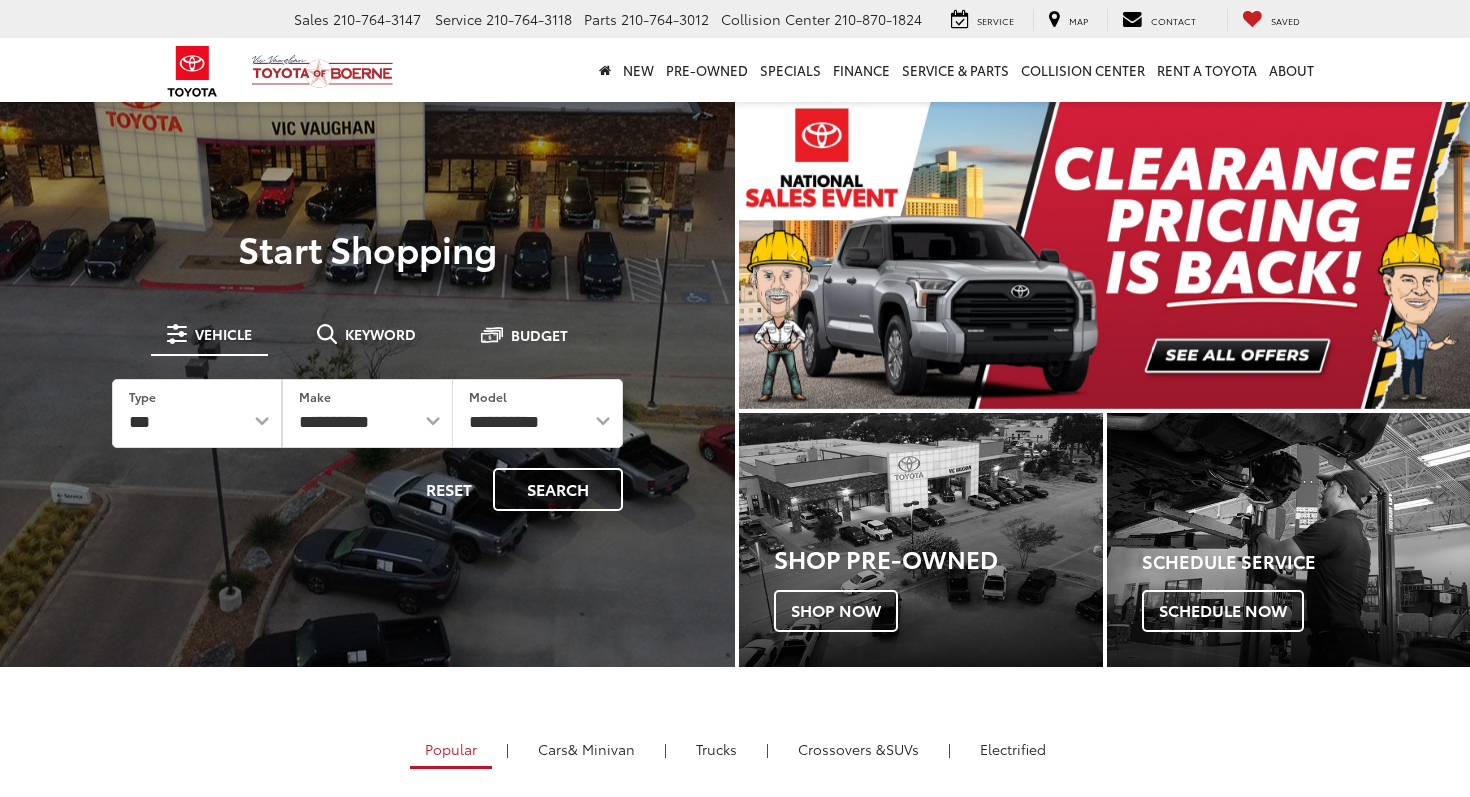 scroll, scrollTop: 0, scrollLeft: 0, axis: both 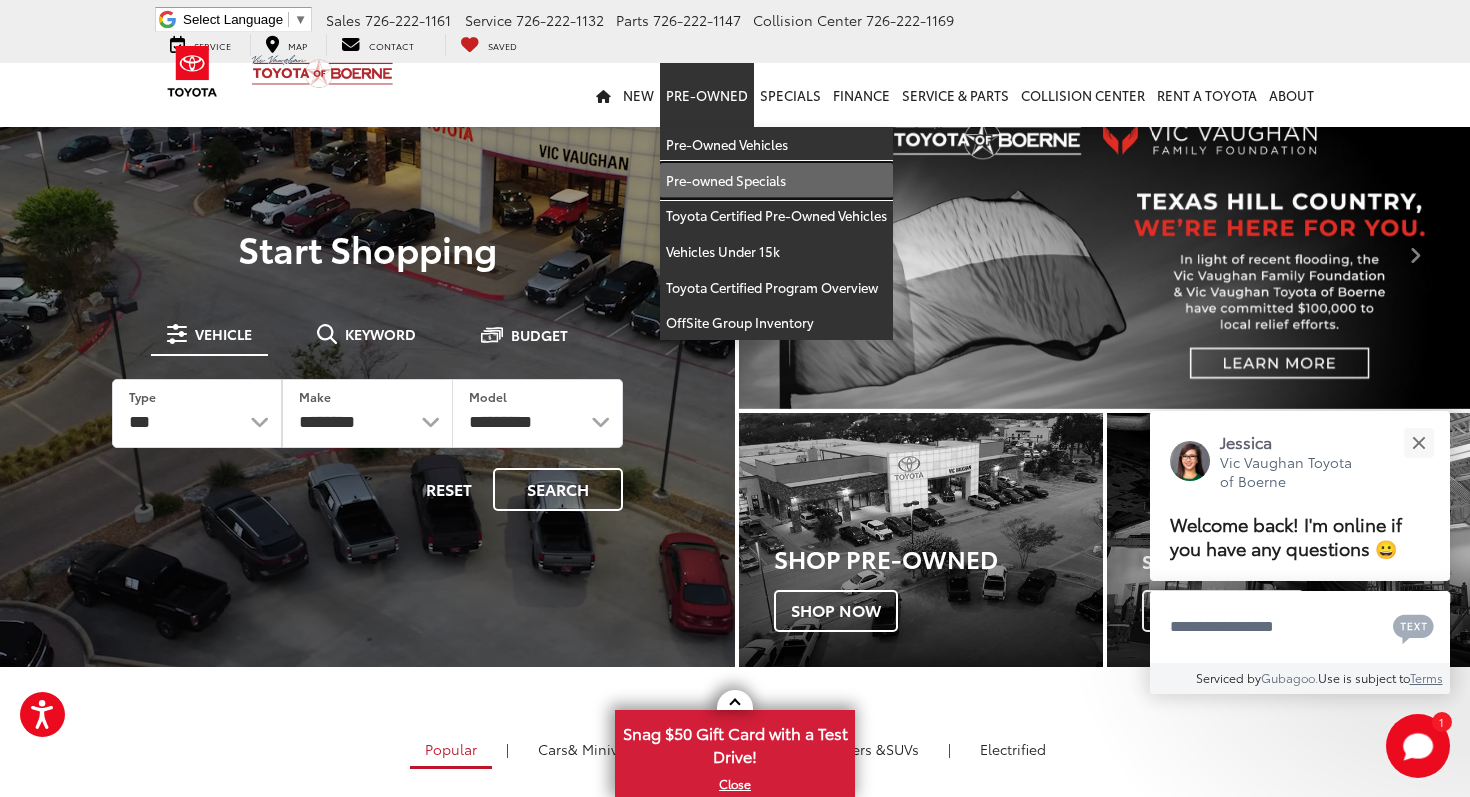 click on "Pre-owned Specials" at bounding box center [776, 181] 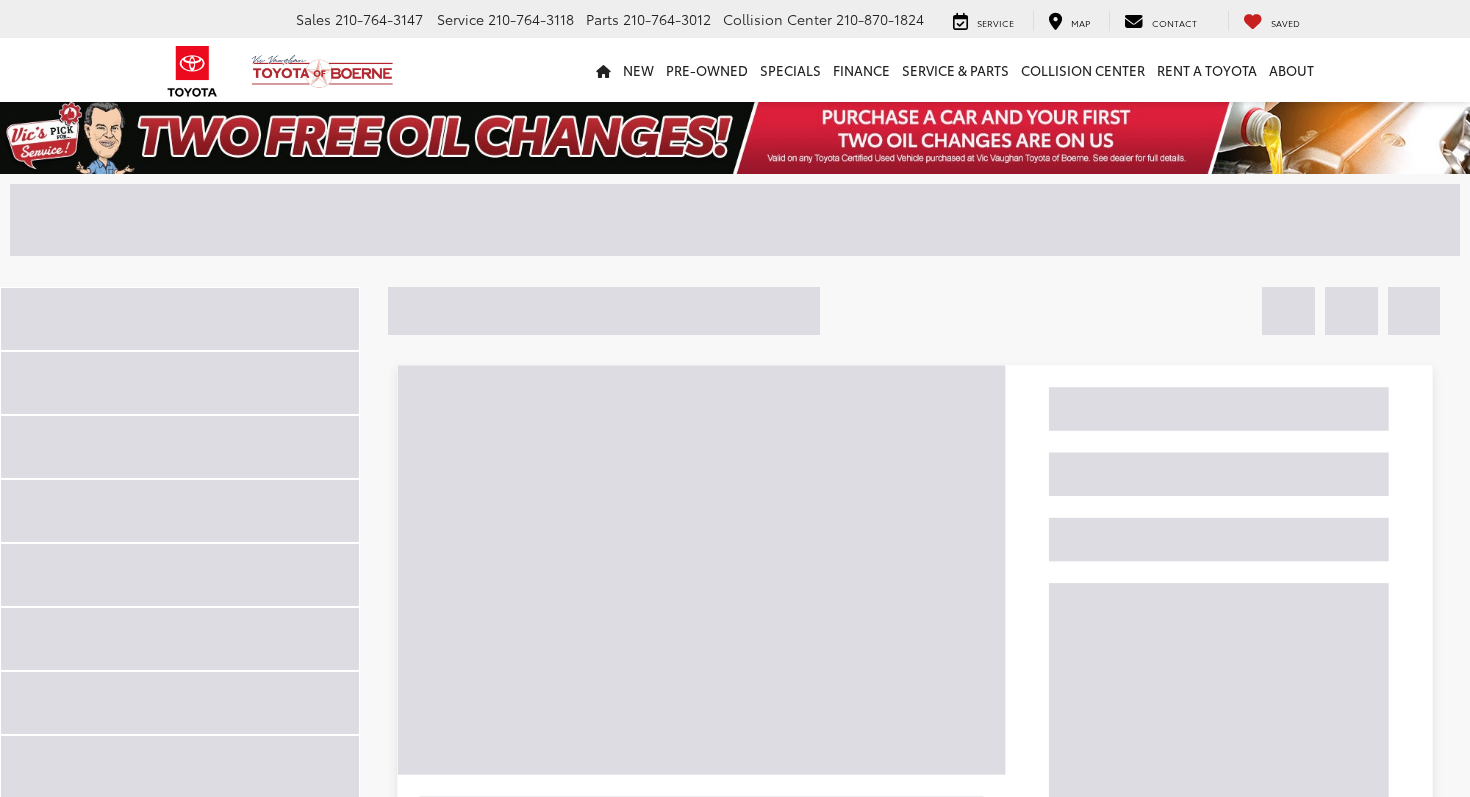 scroll, scrollTop: 0, scrollLeft: 0, axis: both 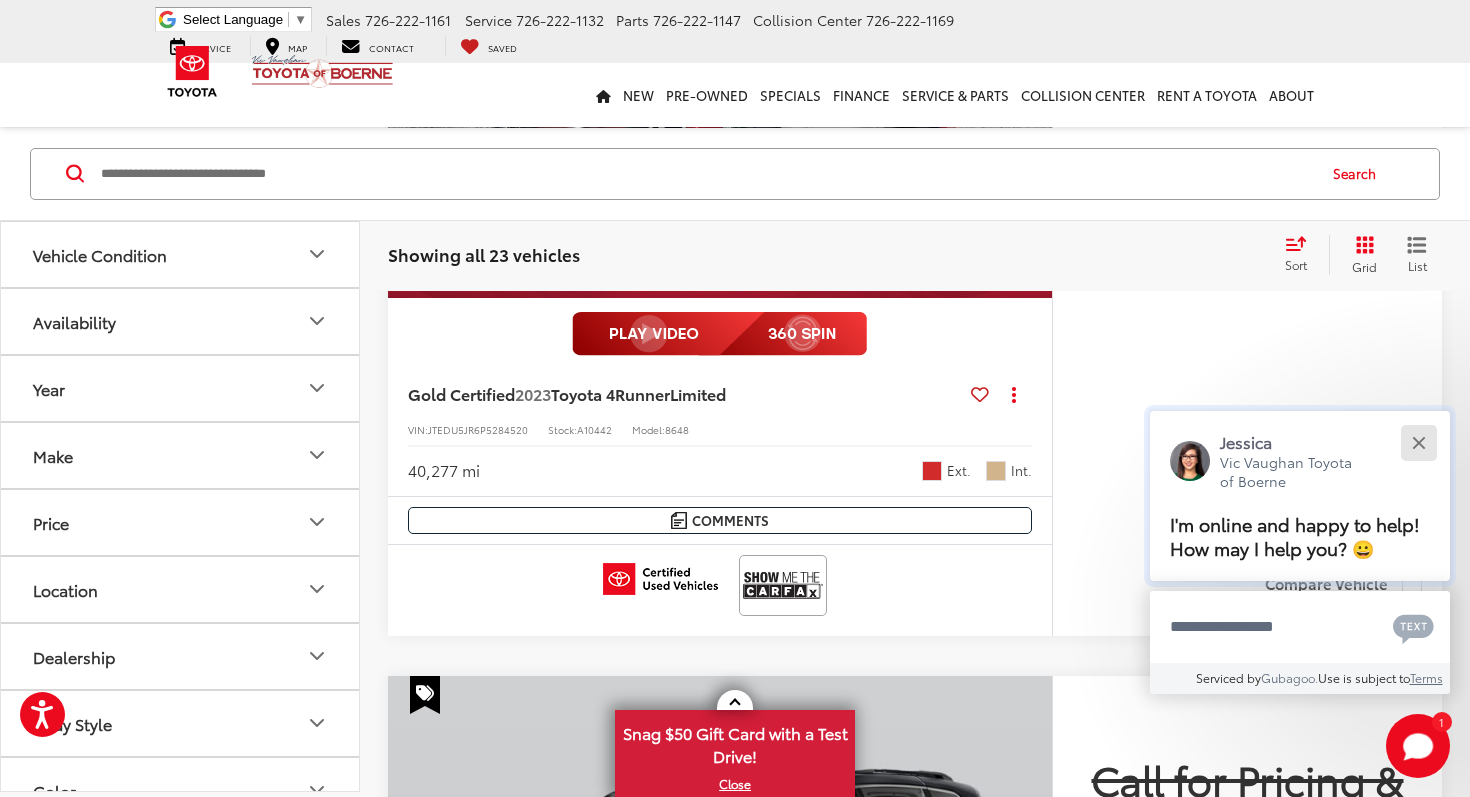 click at bounding box center (1418, 442) 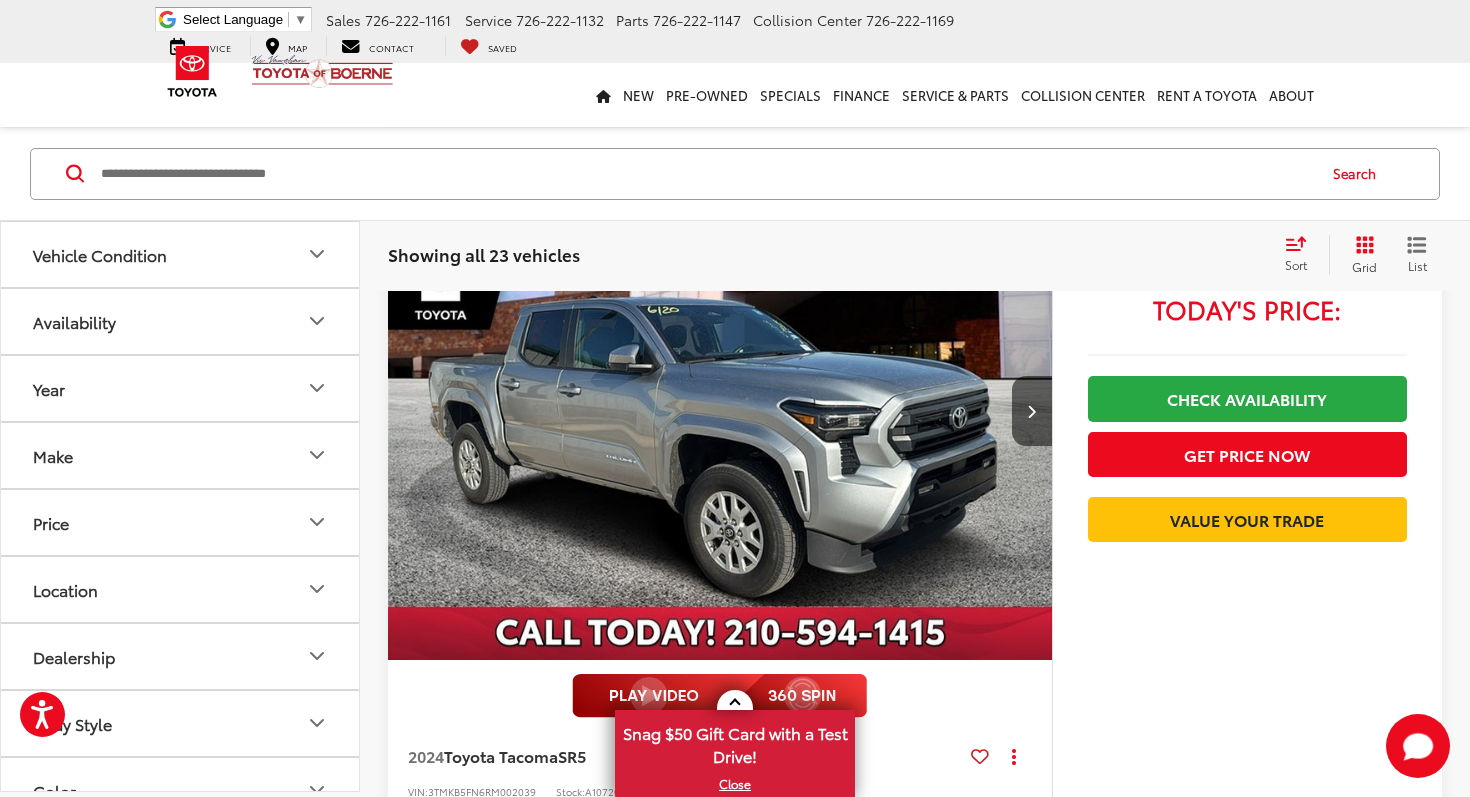 scroll, scrollTop: 5242, scrollLeft: 0, axis: vertical 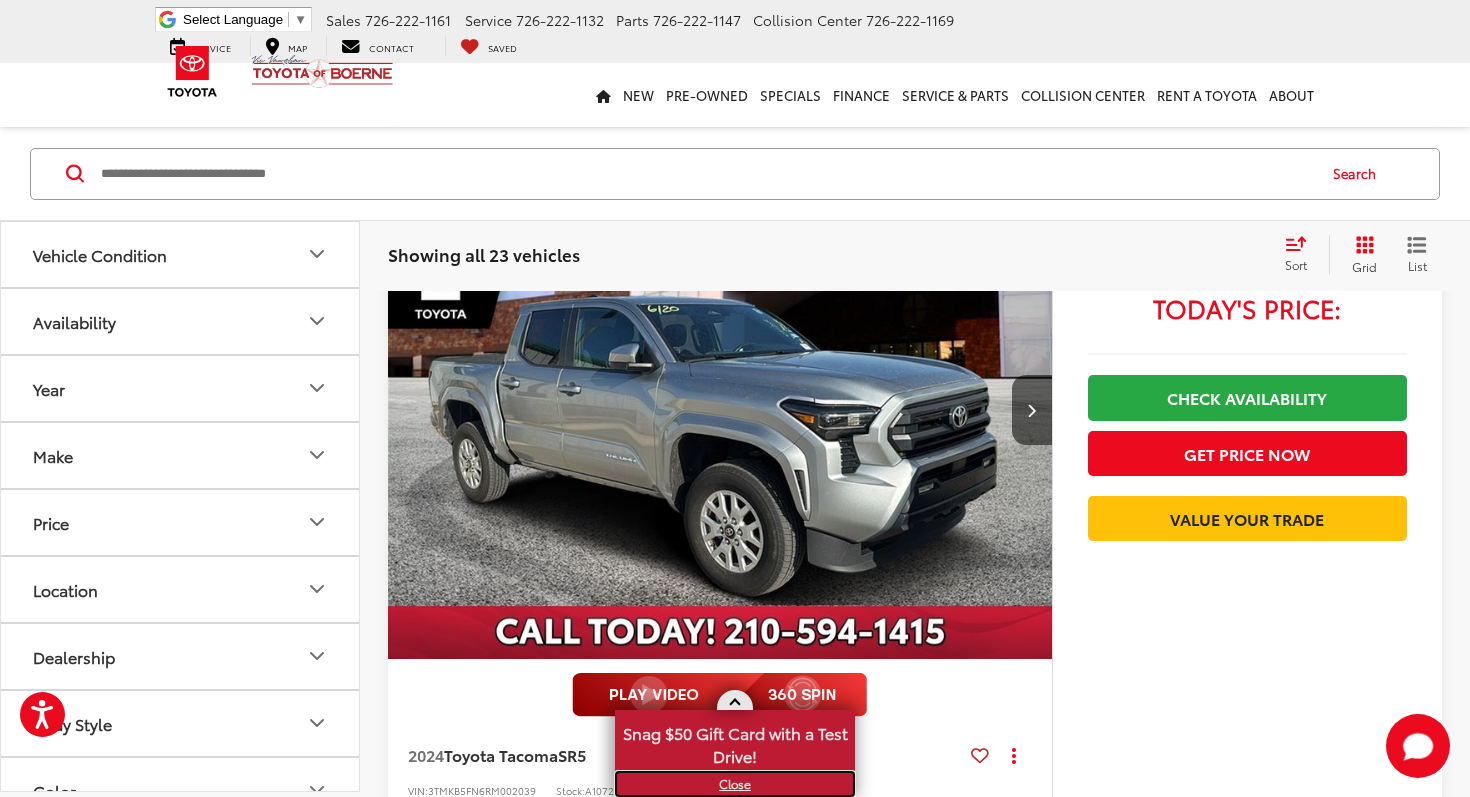 click on "X" at bounding box center (735, 784) 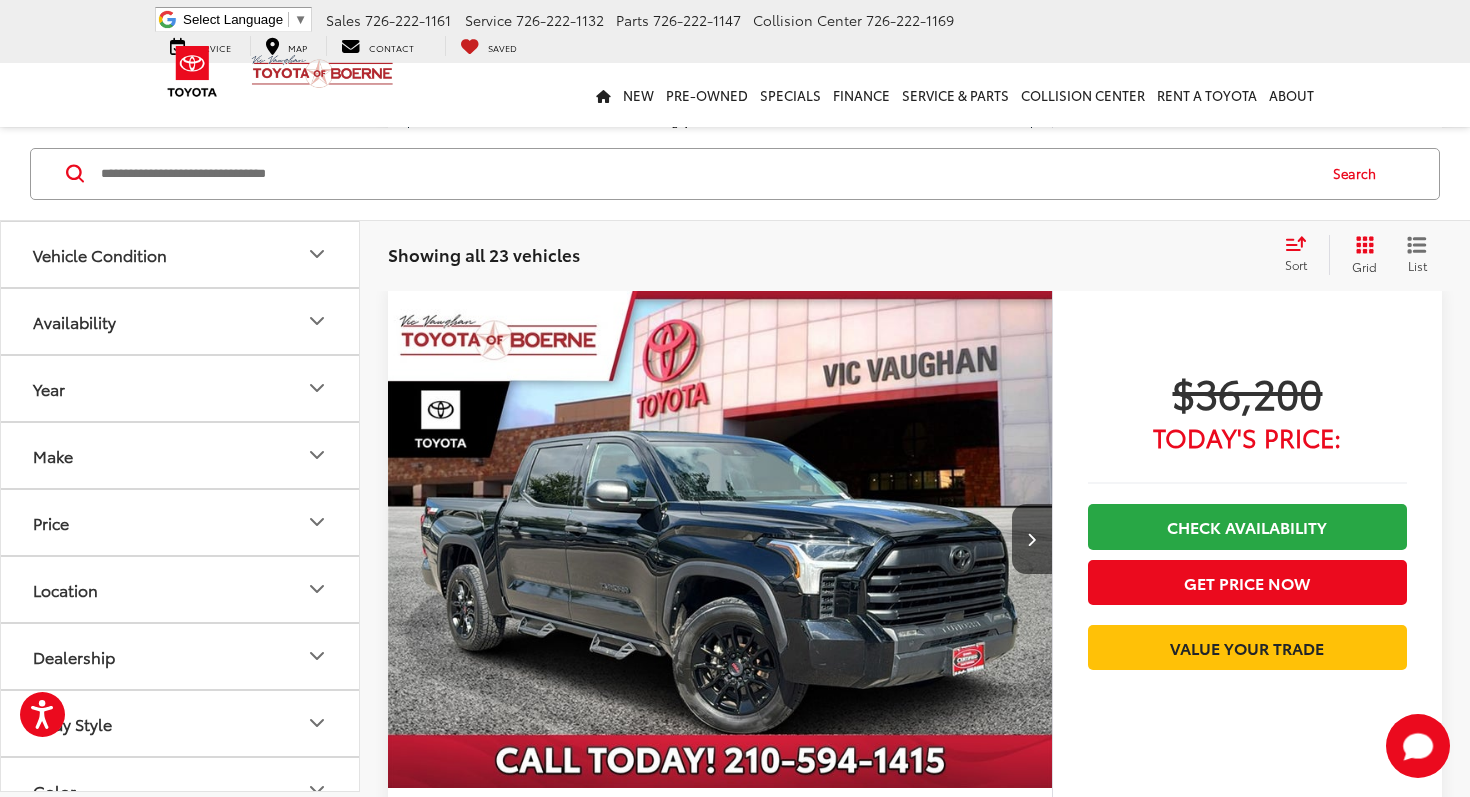 scroll, scrollTop: 8597, scrollLeft: 0, axis: vertical 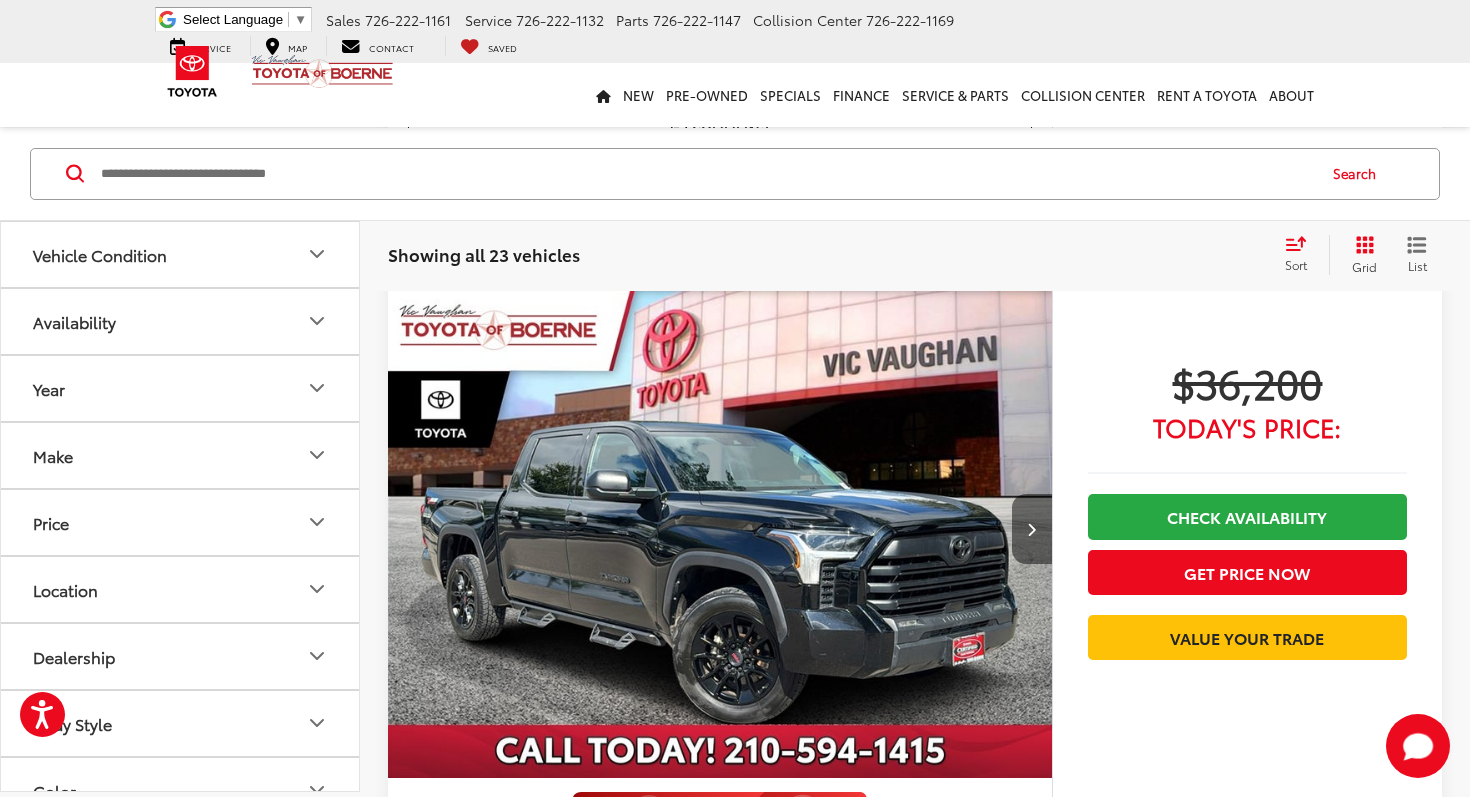 click at bounding box center (1032, 529) 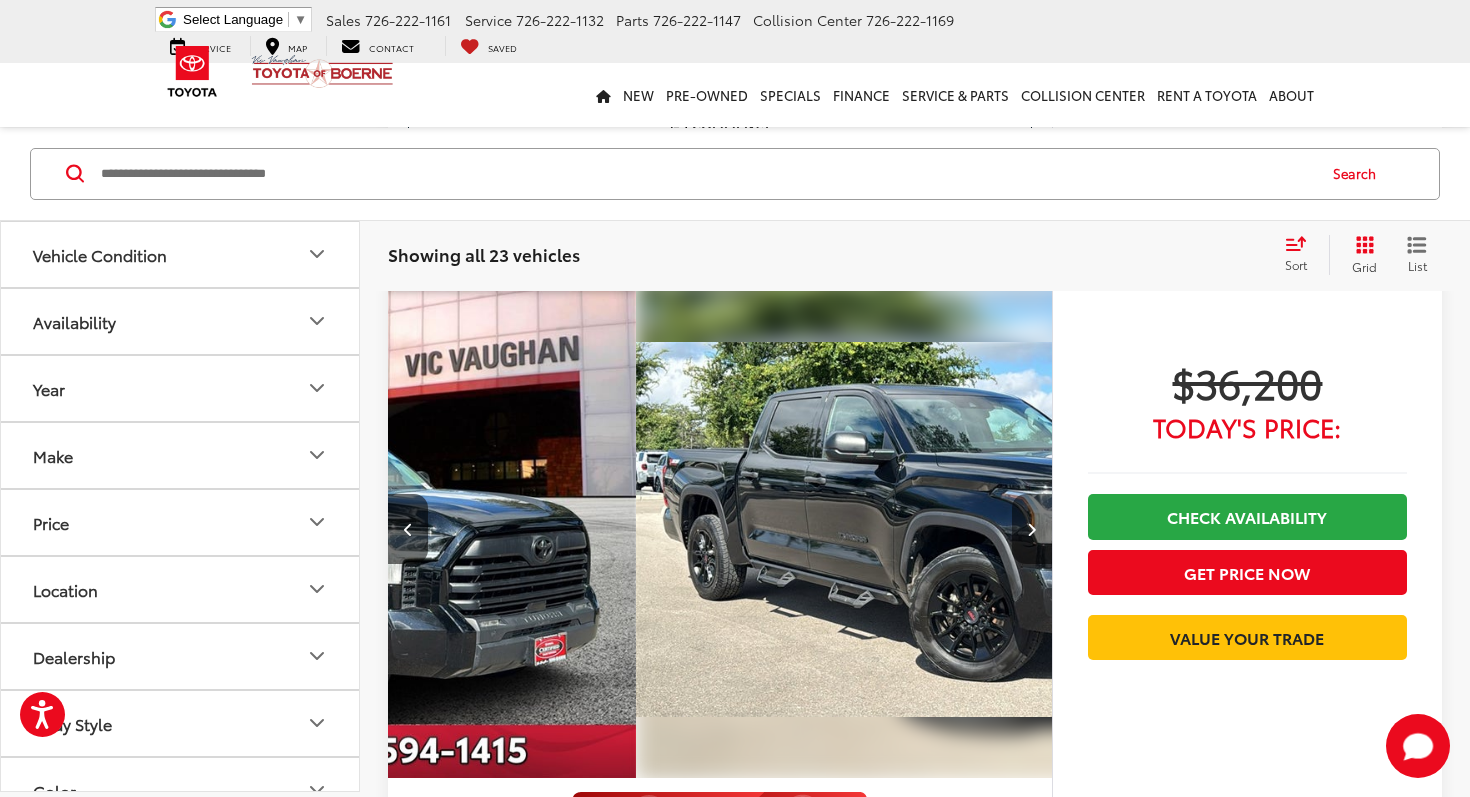 click at bounding box center [1032, 529] 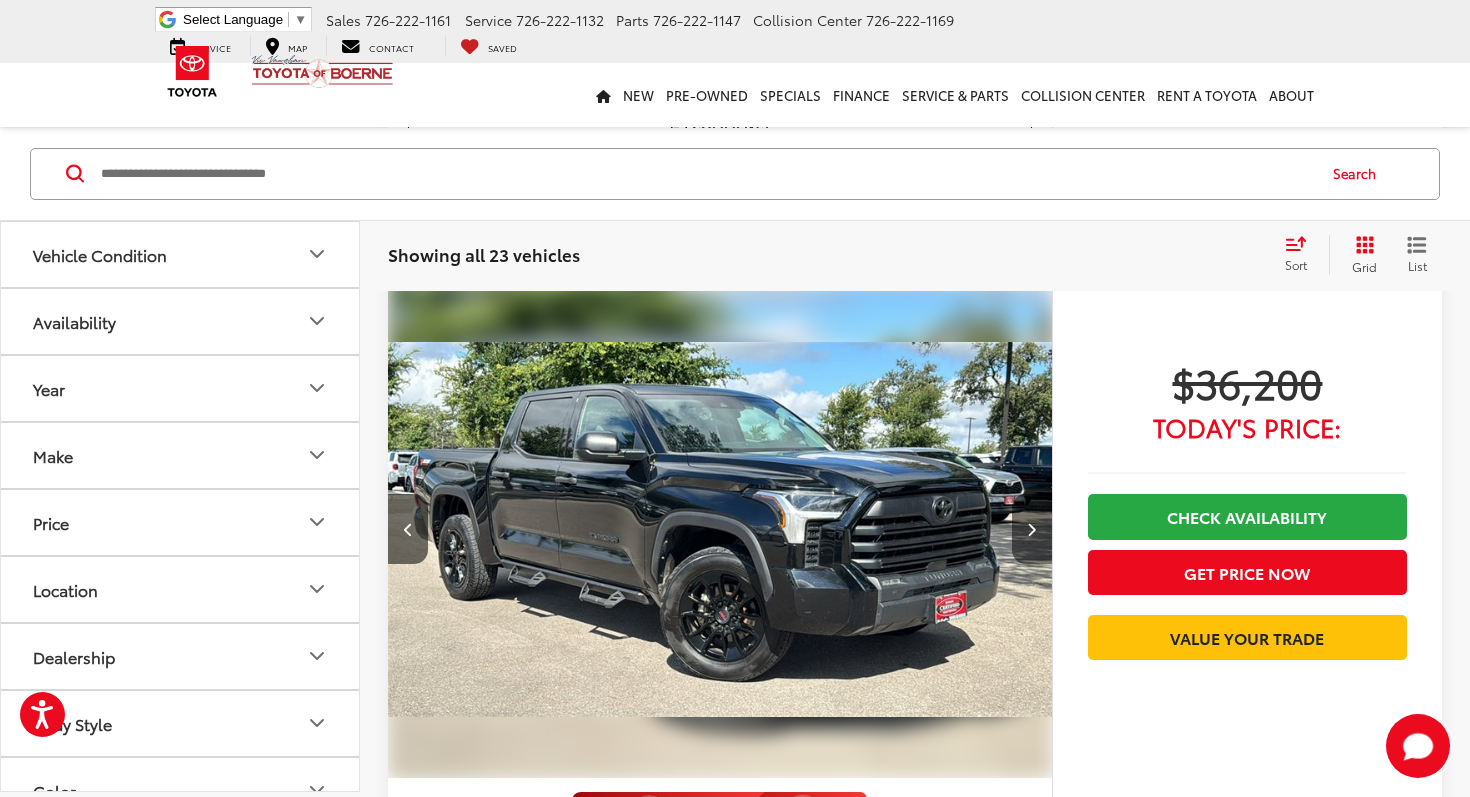 click at bounding box center [1032, 529] 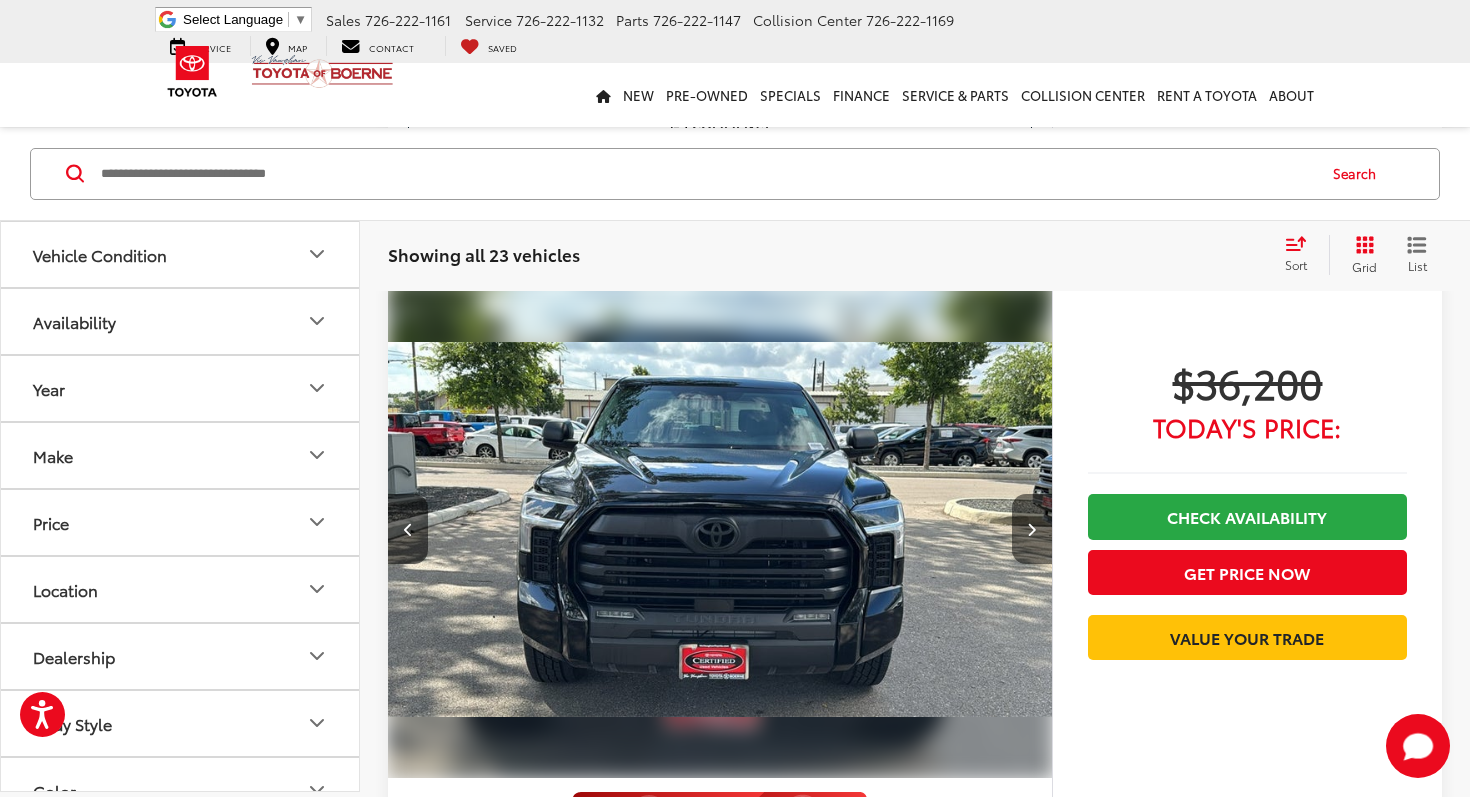 click at bounding box center [1032, 529] 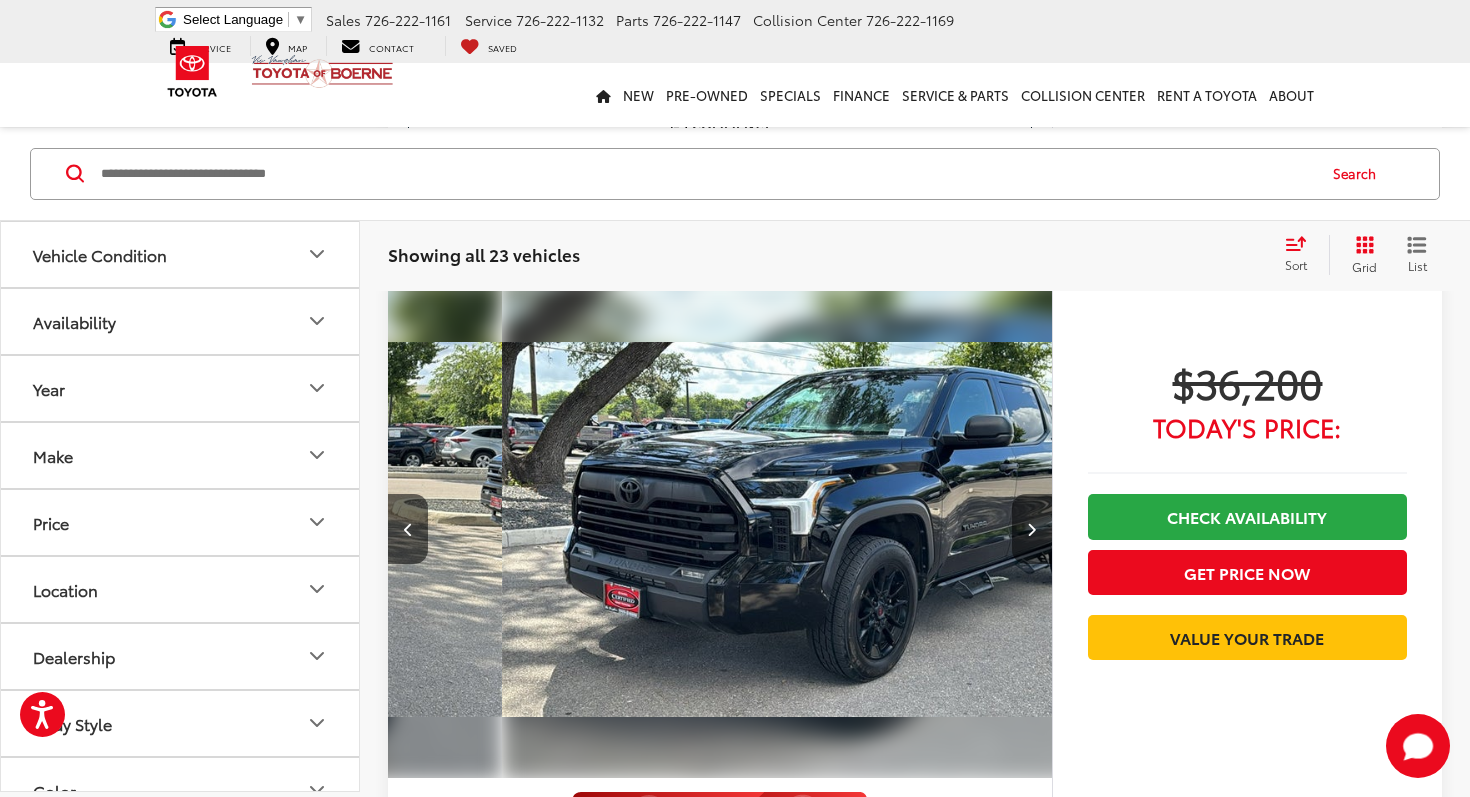 scroll, scrollTop: 0, scrollLeft: 2001, axis: horizontal 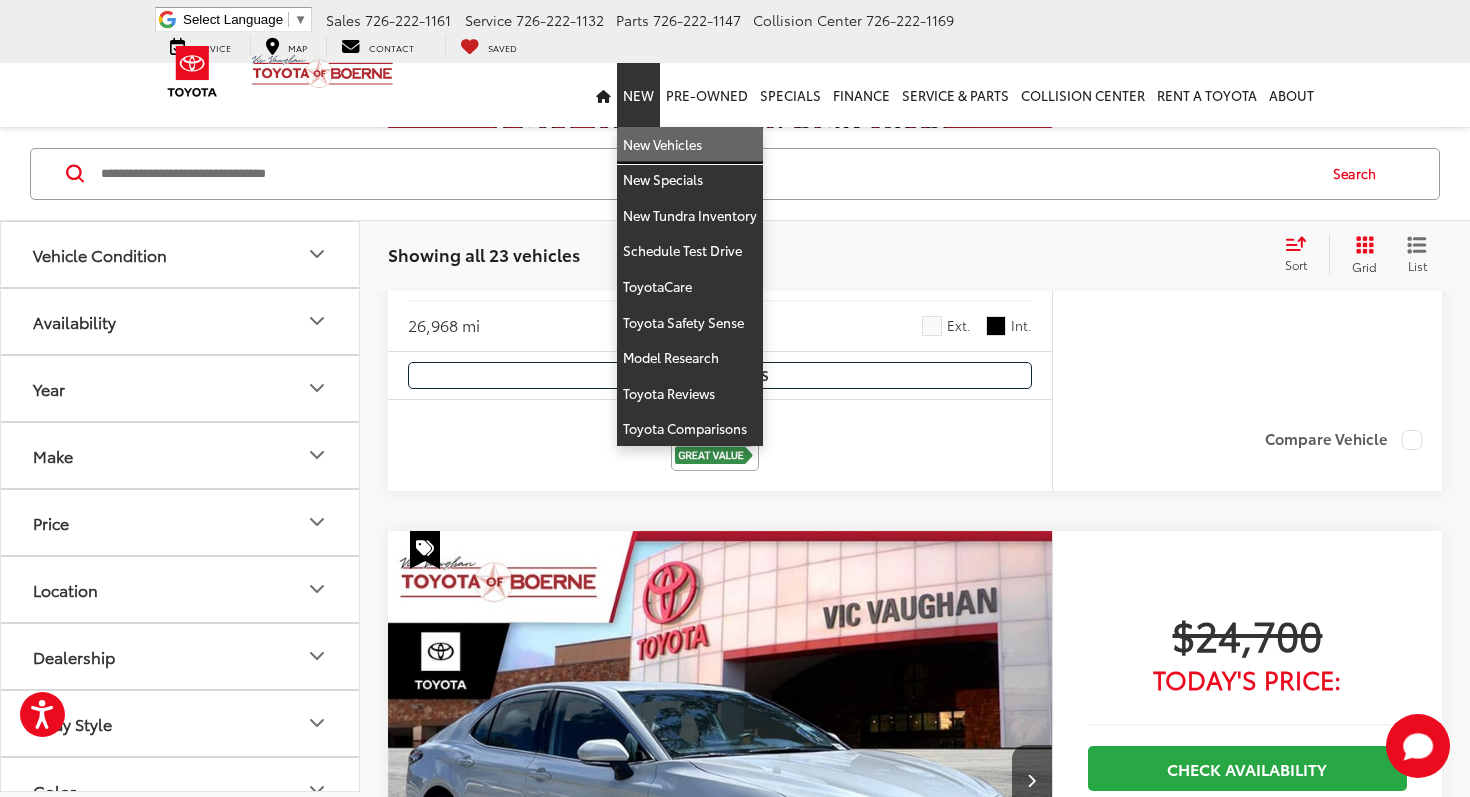click on "New Vehicles" at bounding box center (690, 145) 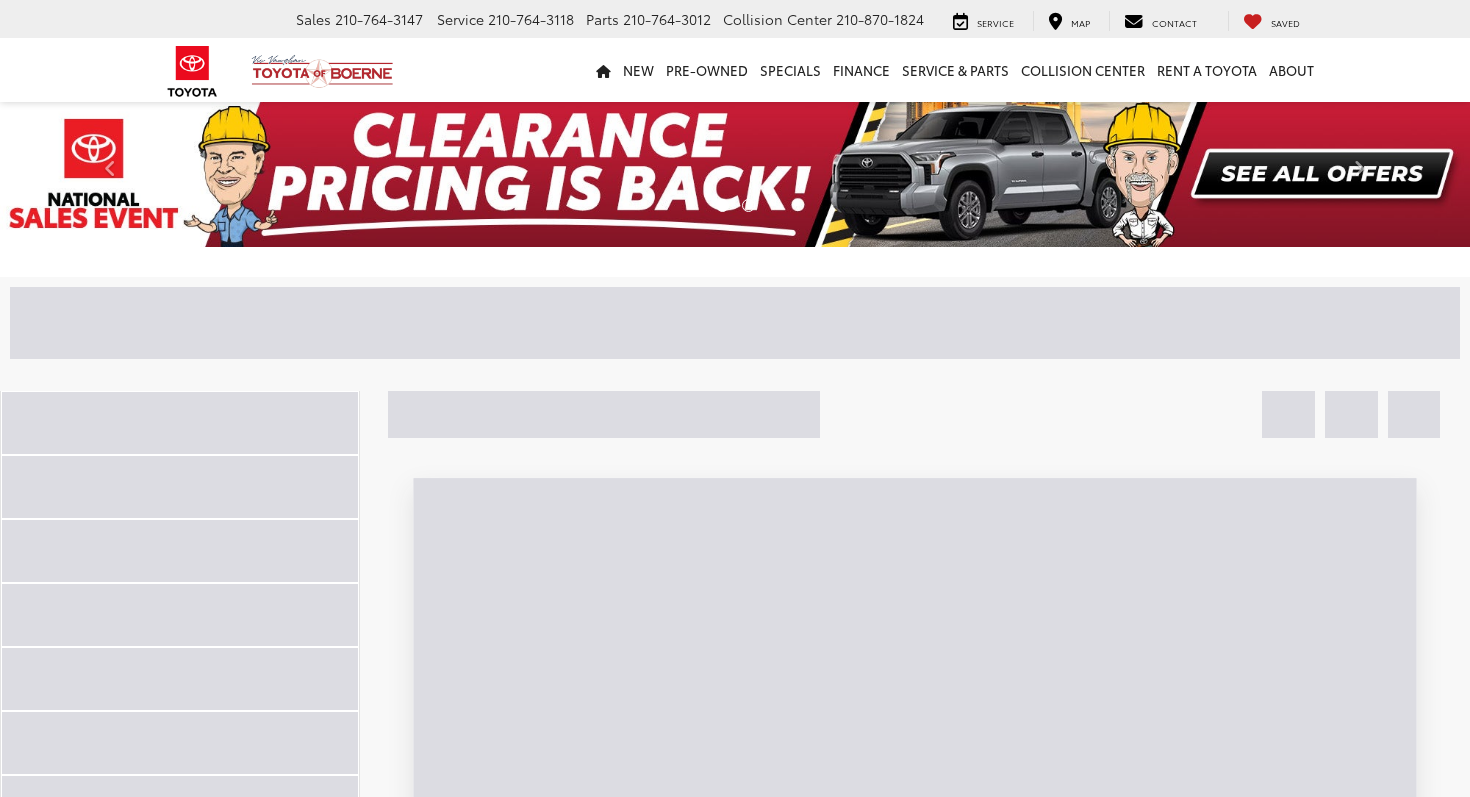 scroll, scrollTop: 0, scrollLeft: 0, axis: both 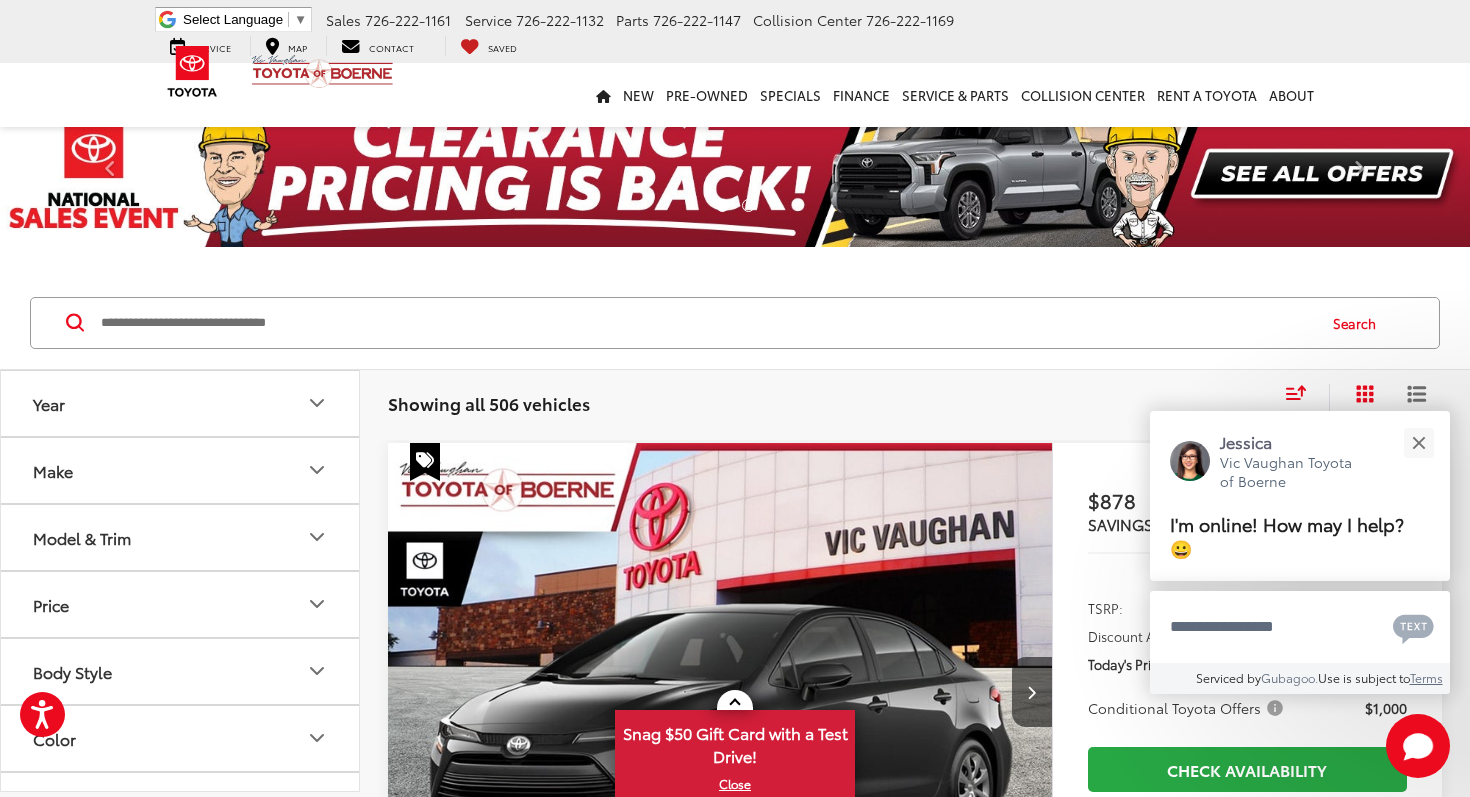 click on "Make" at bounding box center [181, 470] 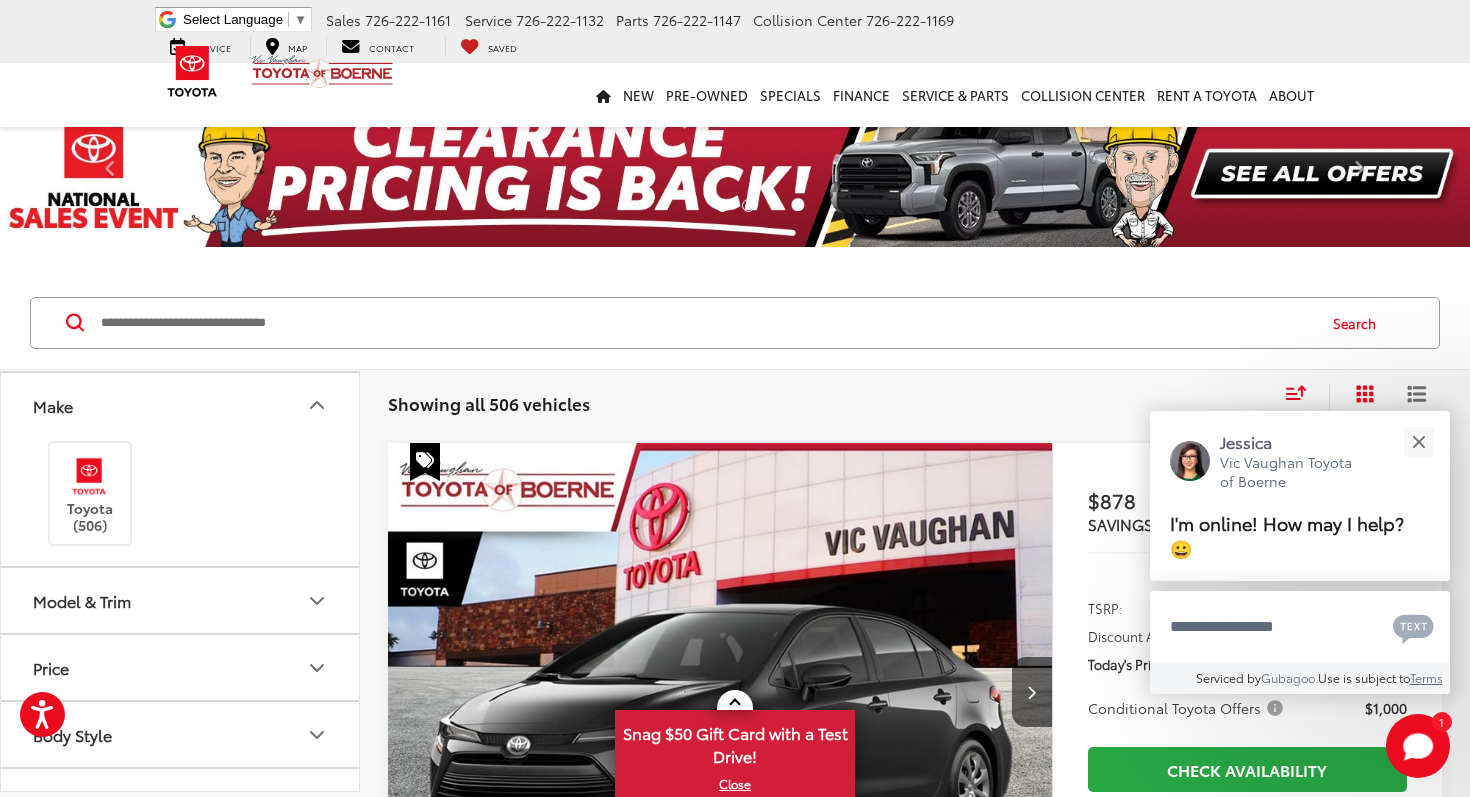 scroll, scrollTop: 0, scrollLeft: 0, axis: both 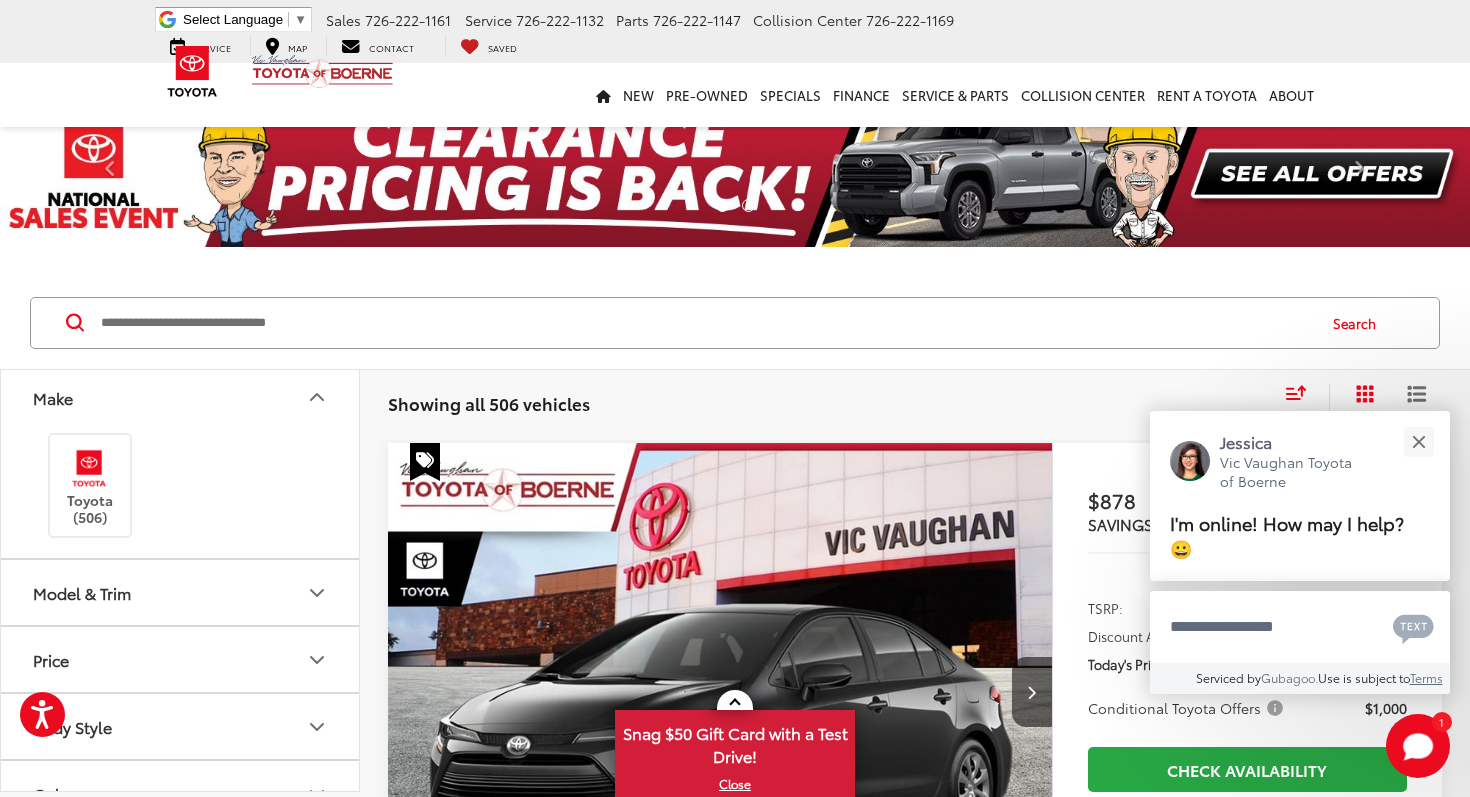 click on "Model & Trim" at bounding box center [181, 592] 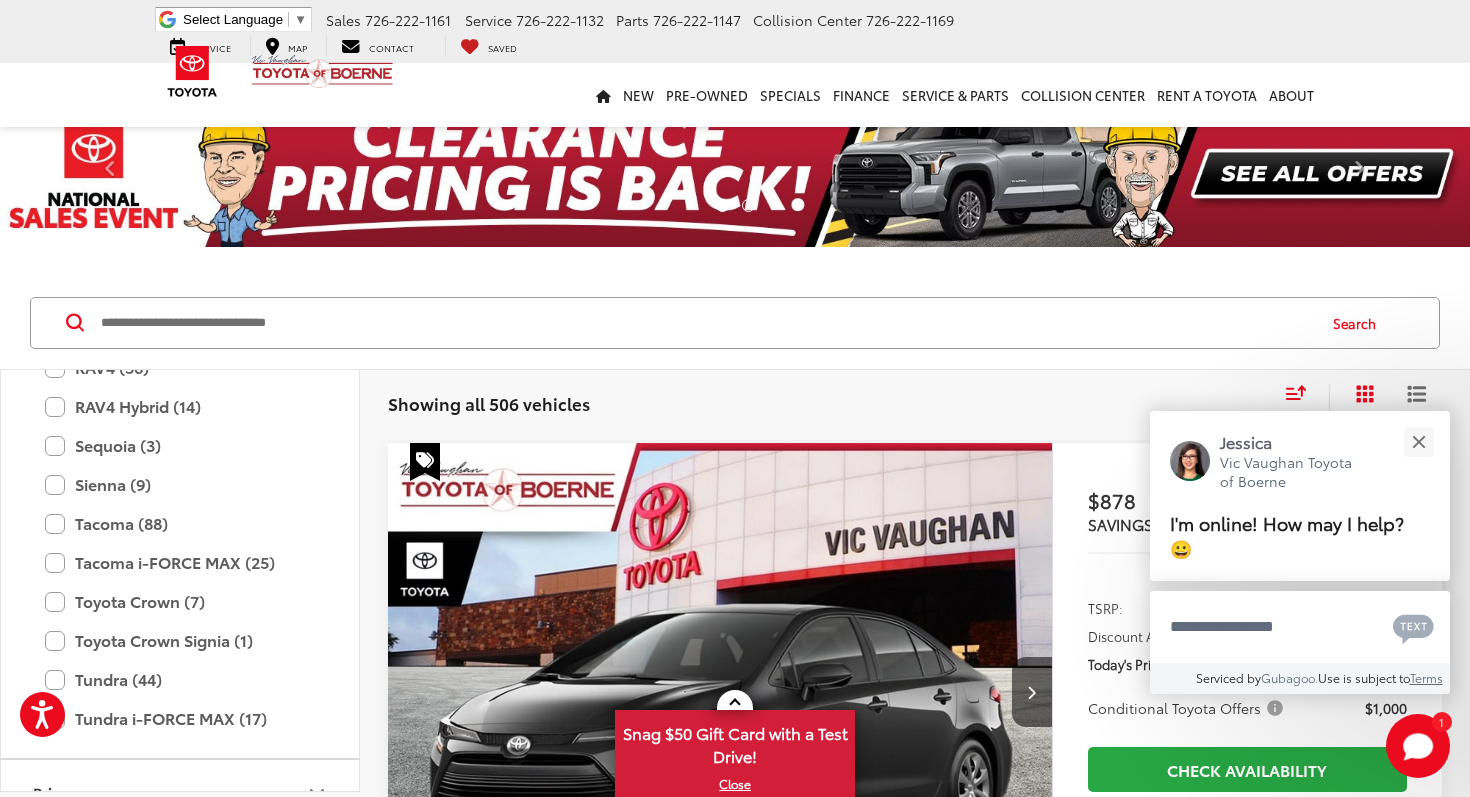 scroll, scrollTop: 1032, scrollLeft: 0, axis: vertical 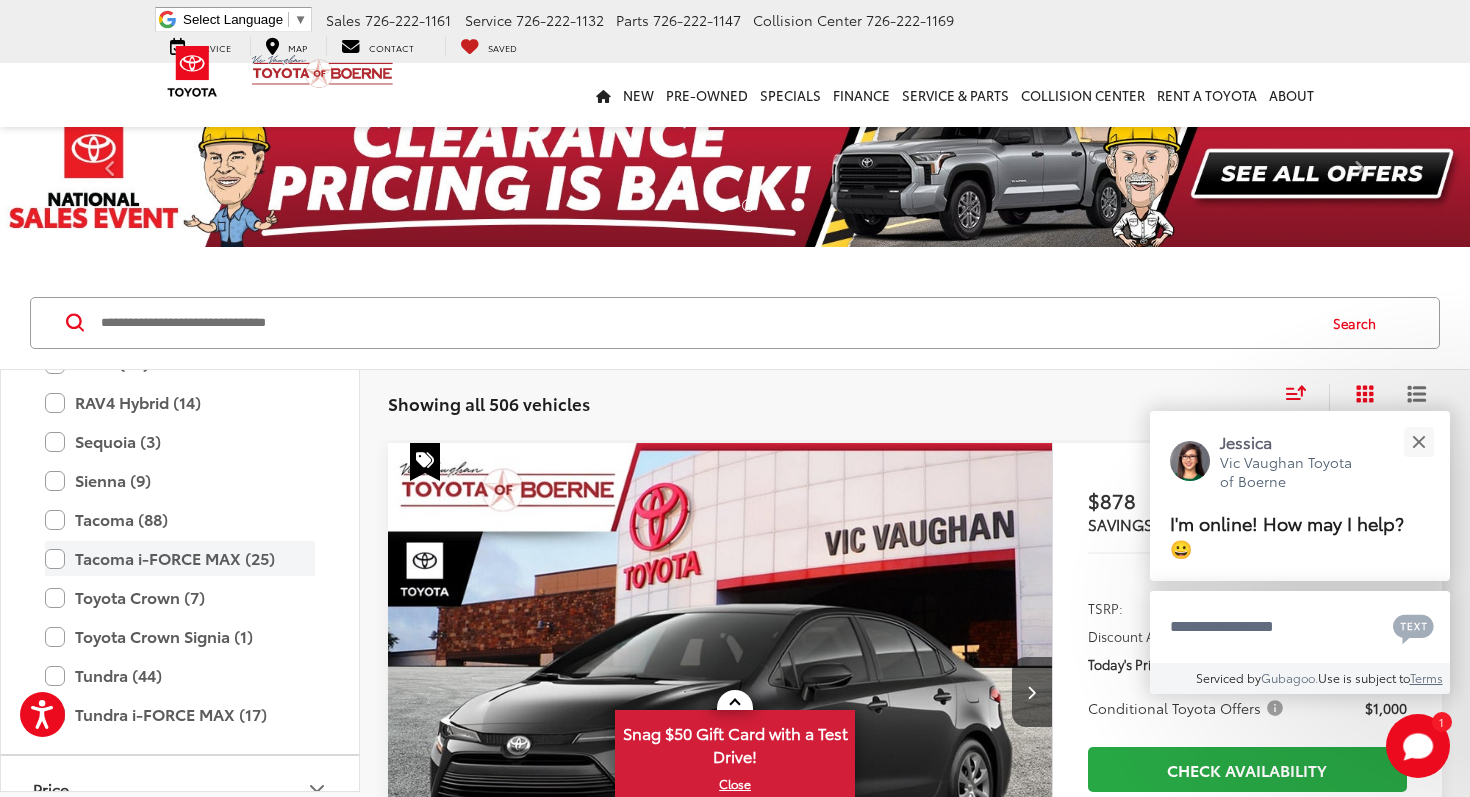 click on "Tacoma i-FORCE MAX (25)" at bounding box center (180, 558) 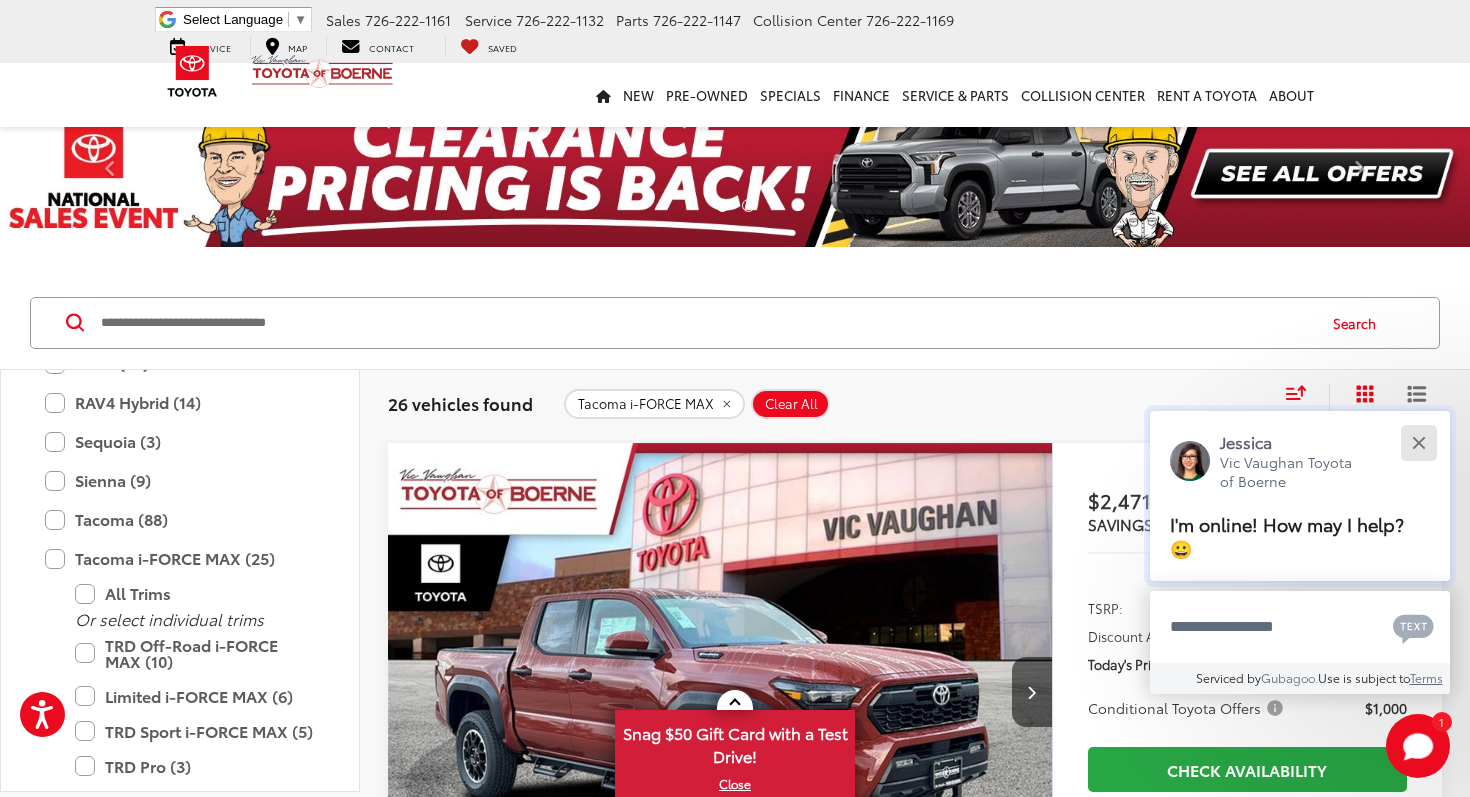 click at bounding box center [1418, 442] 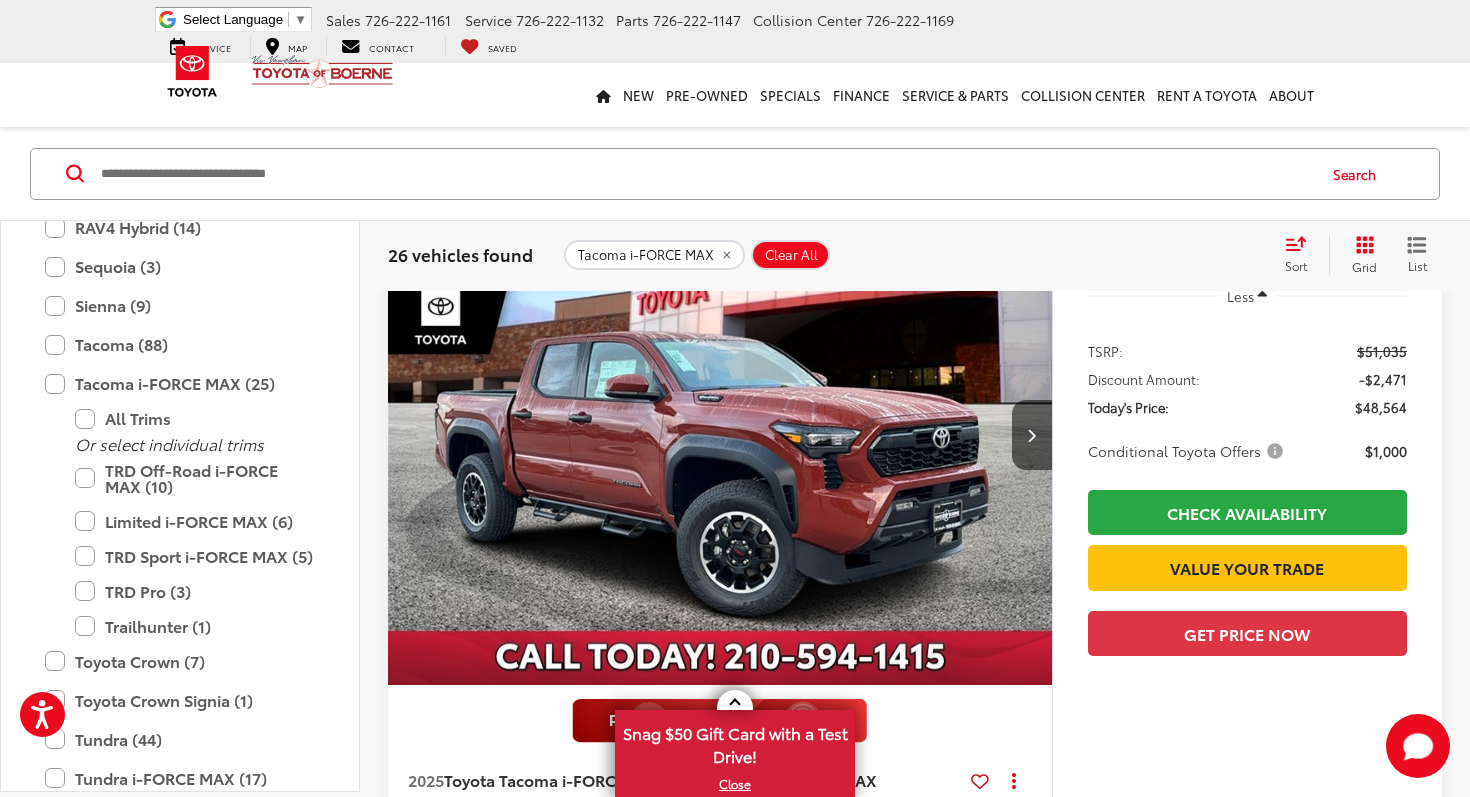 scroll, scrollTop: 273, scrollLeft: 0, axis: vertical 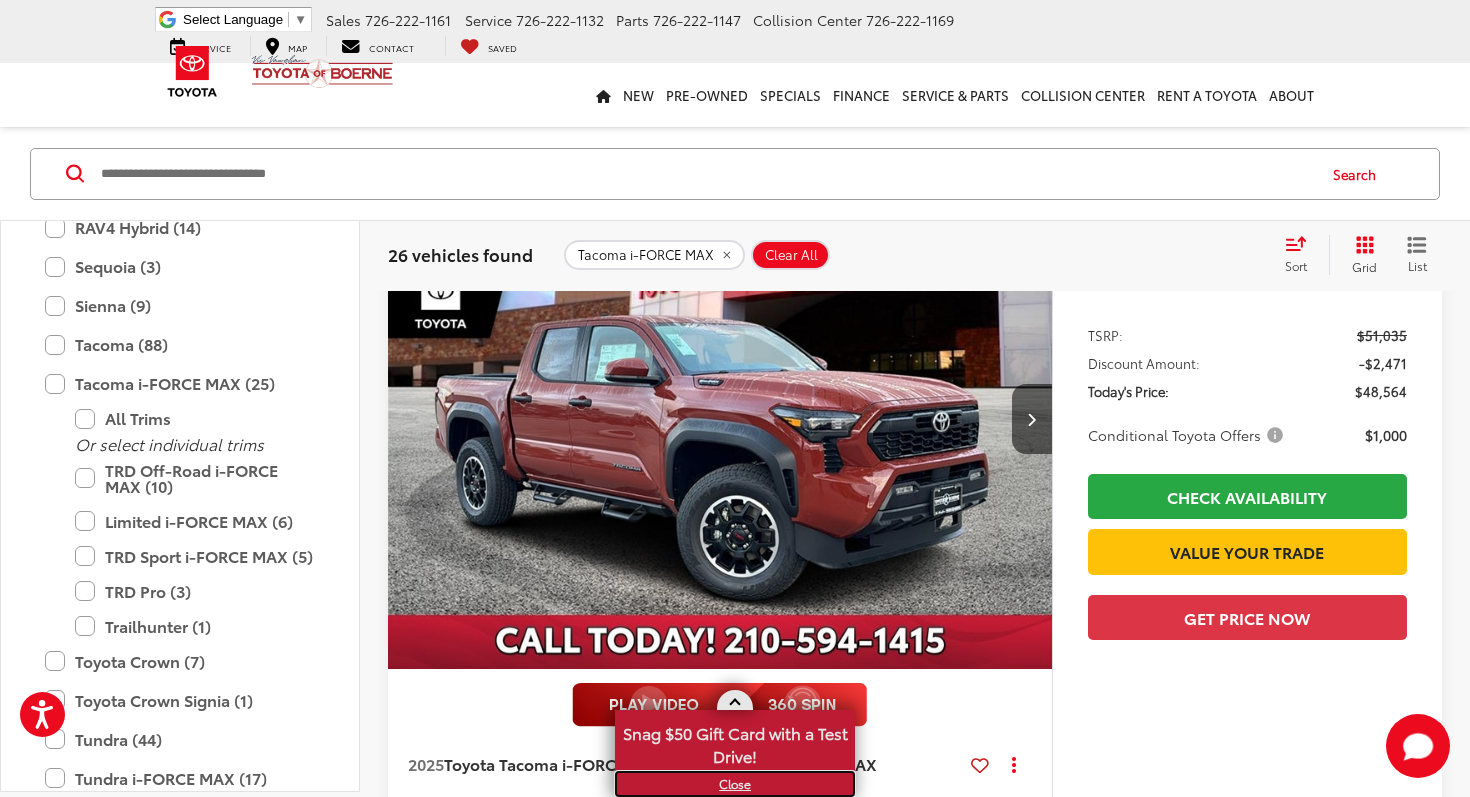 click on "X" at bounding box center (735, 784) 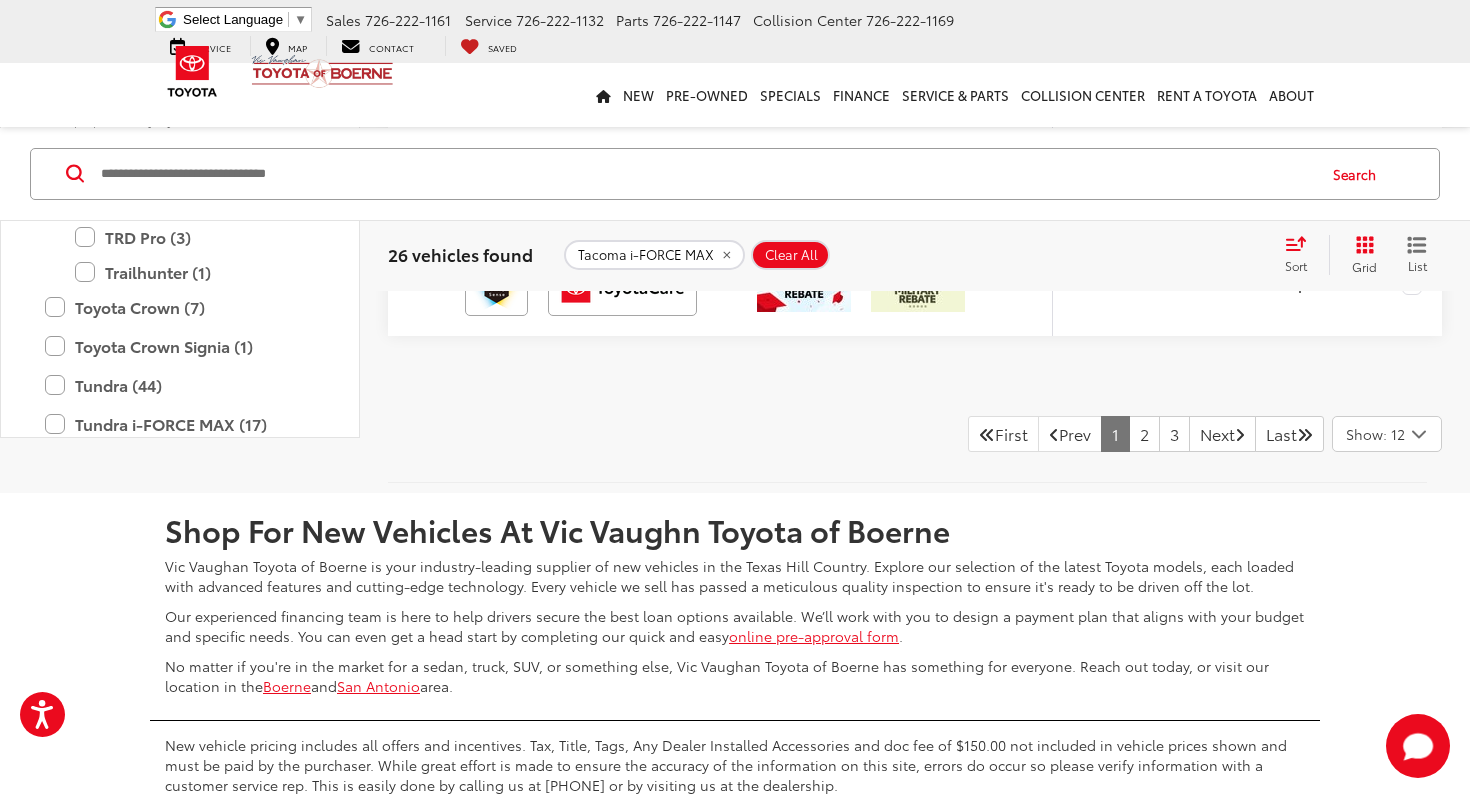 scroll, scrollTop: 10310, scrollLeft: 0, axis: vertical 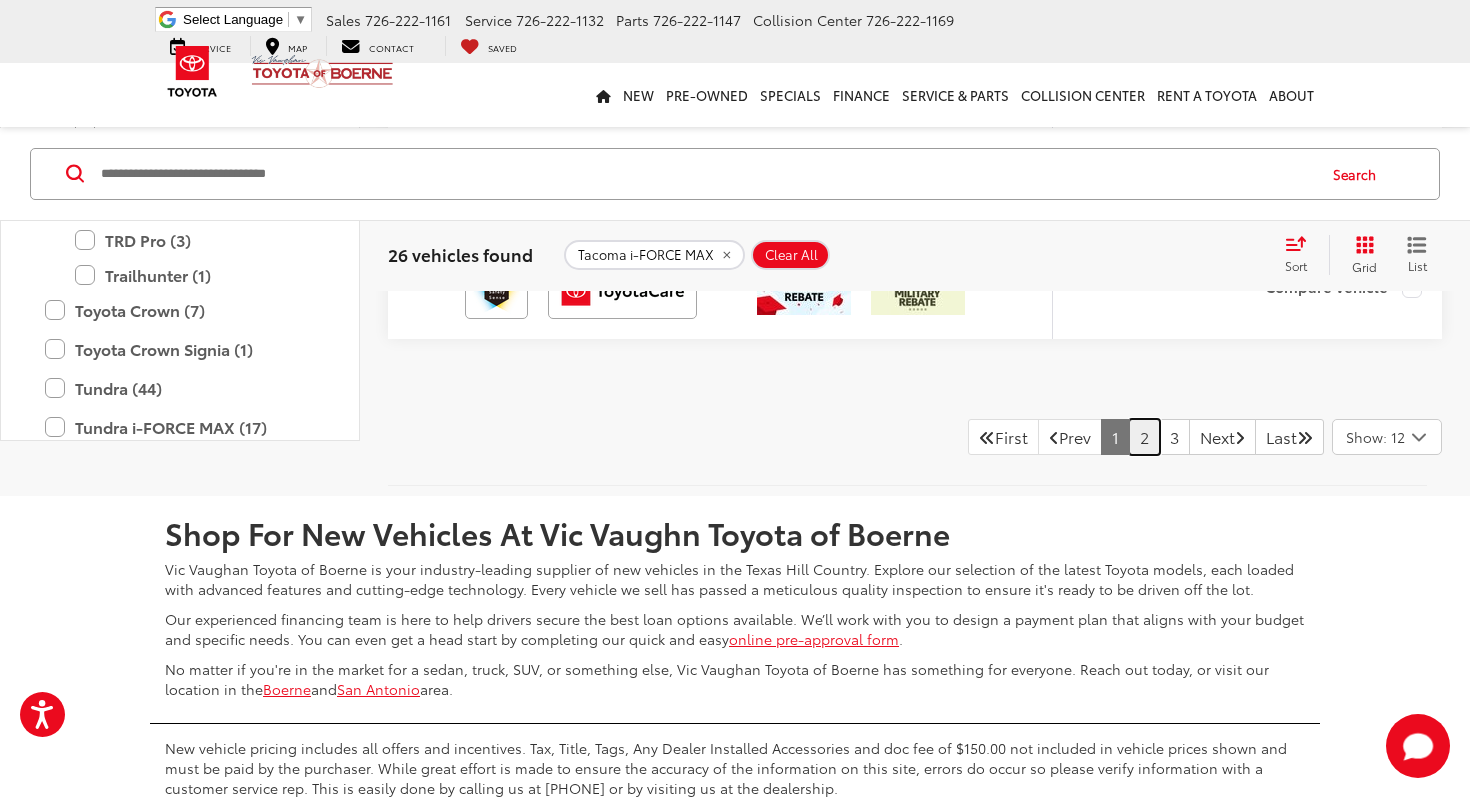 click on "2" at bounding box center (1144, 437) 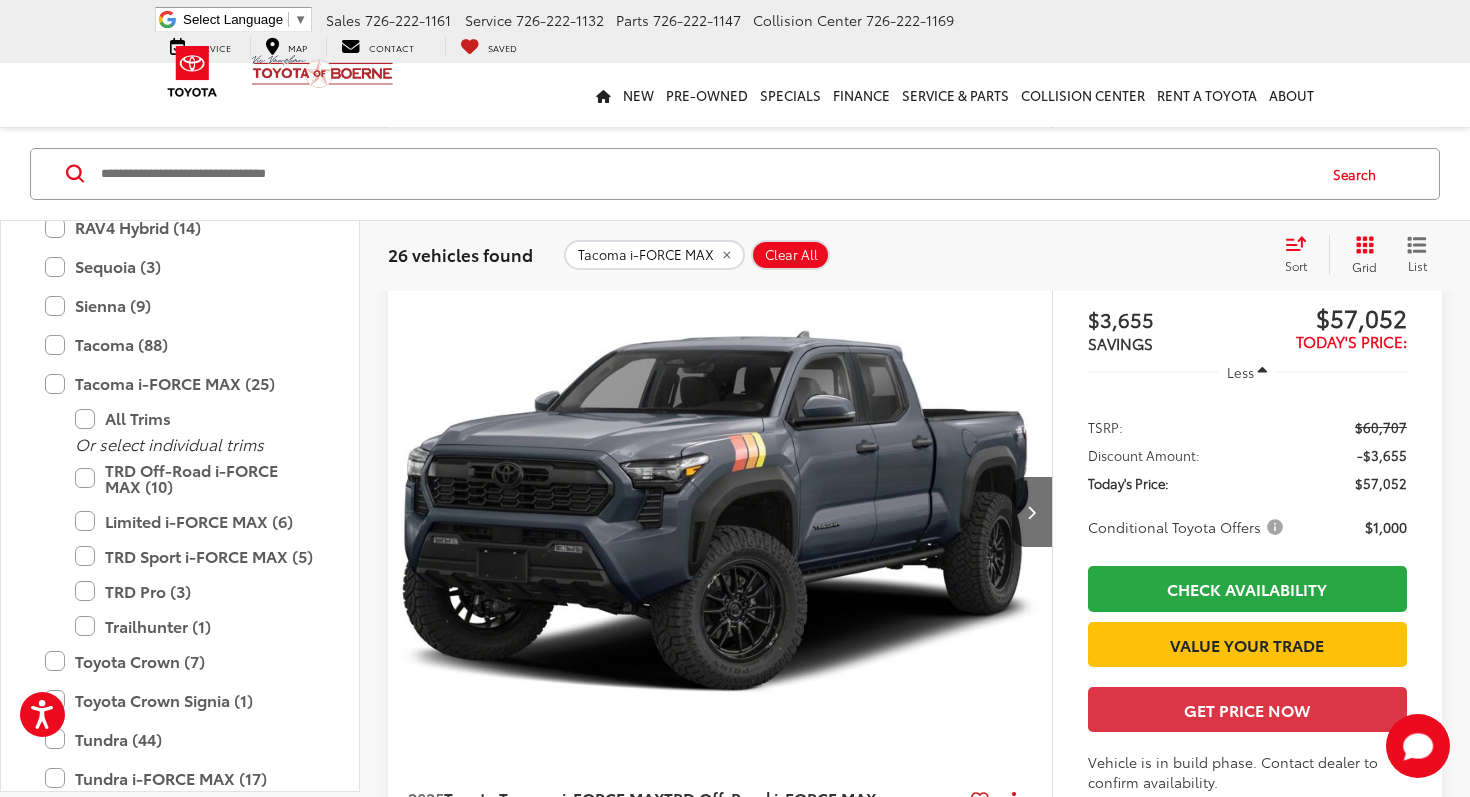 scroll, scrollTop: 5875, scrollLeft: 0, axis: vertical 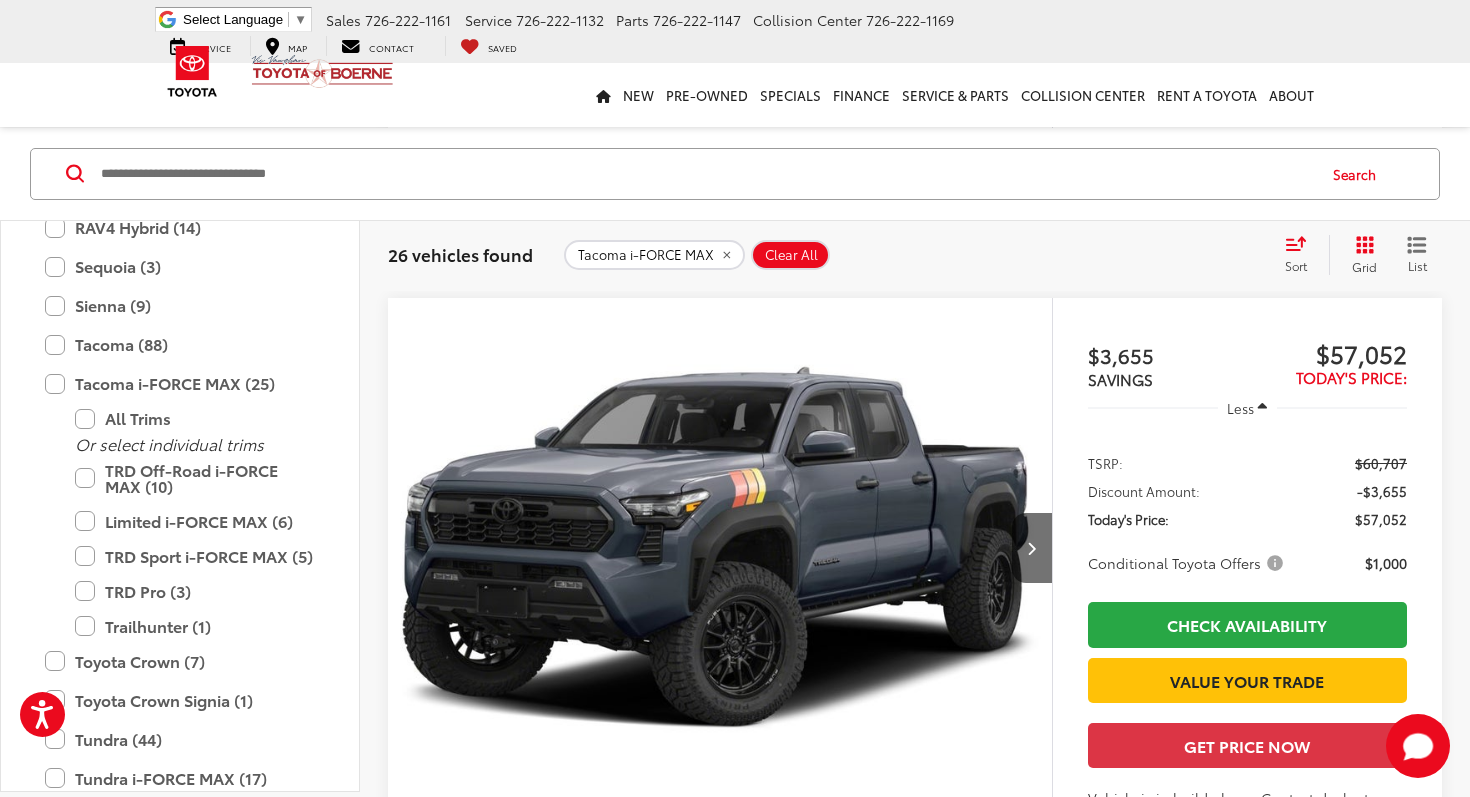 click on "Less" at bounding box center (1247, 408) 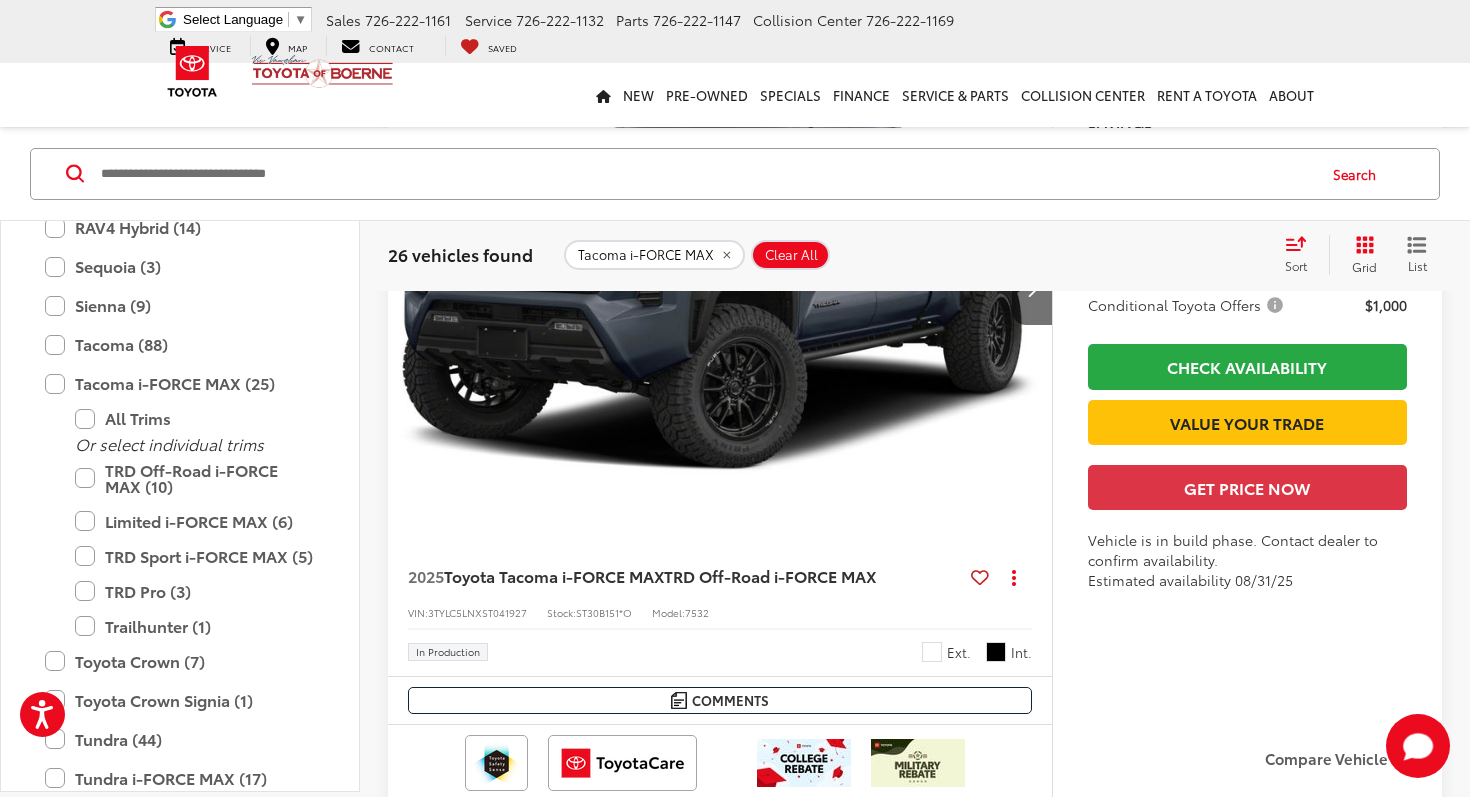 scroll, scrollTop: 6111, scrollLeft: 0, axis: vertical 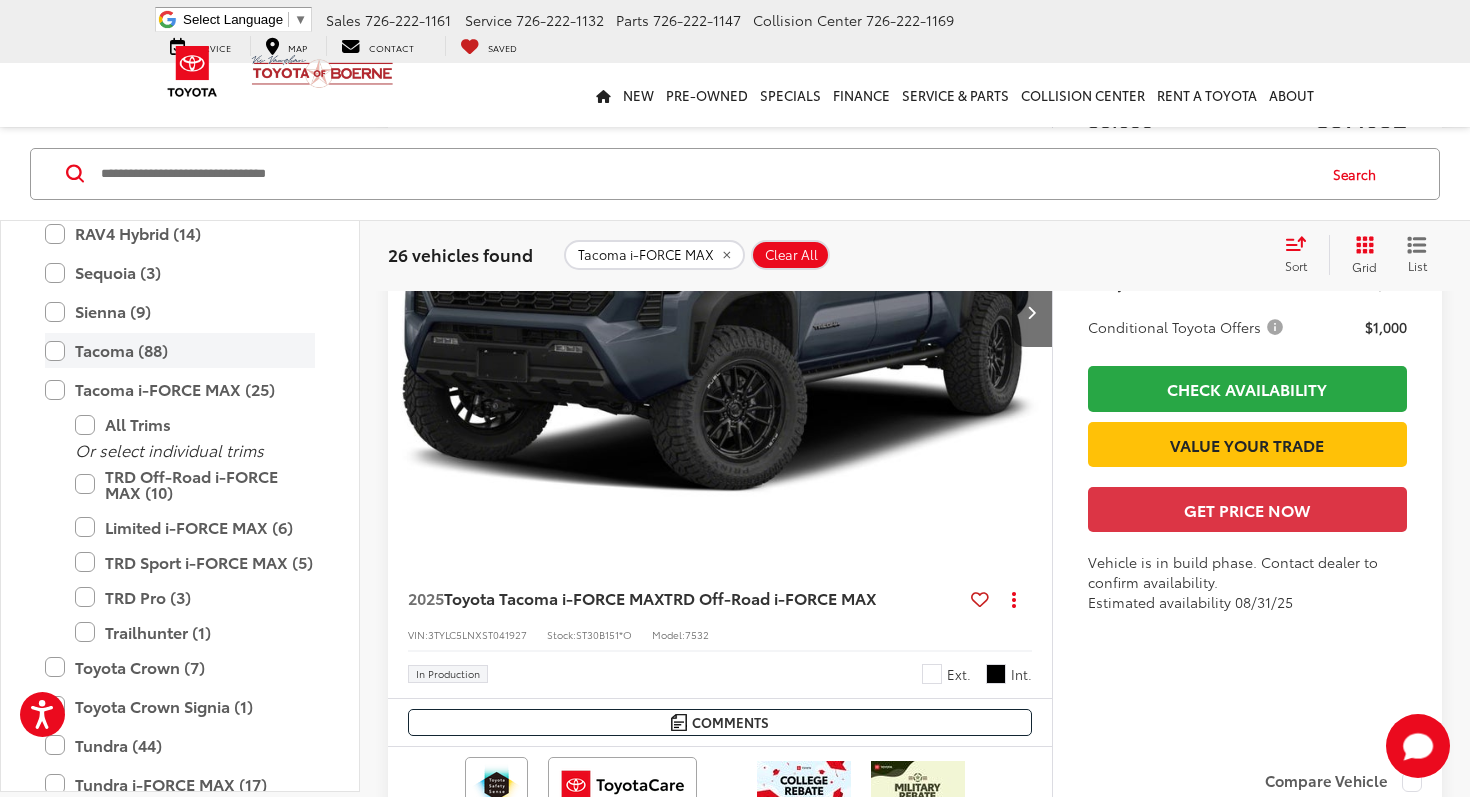 click on "Tacoma (88)" at bounding box center [180, 351] 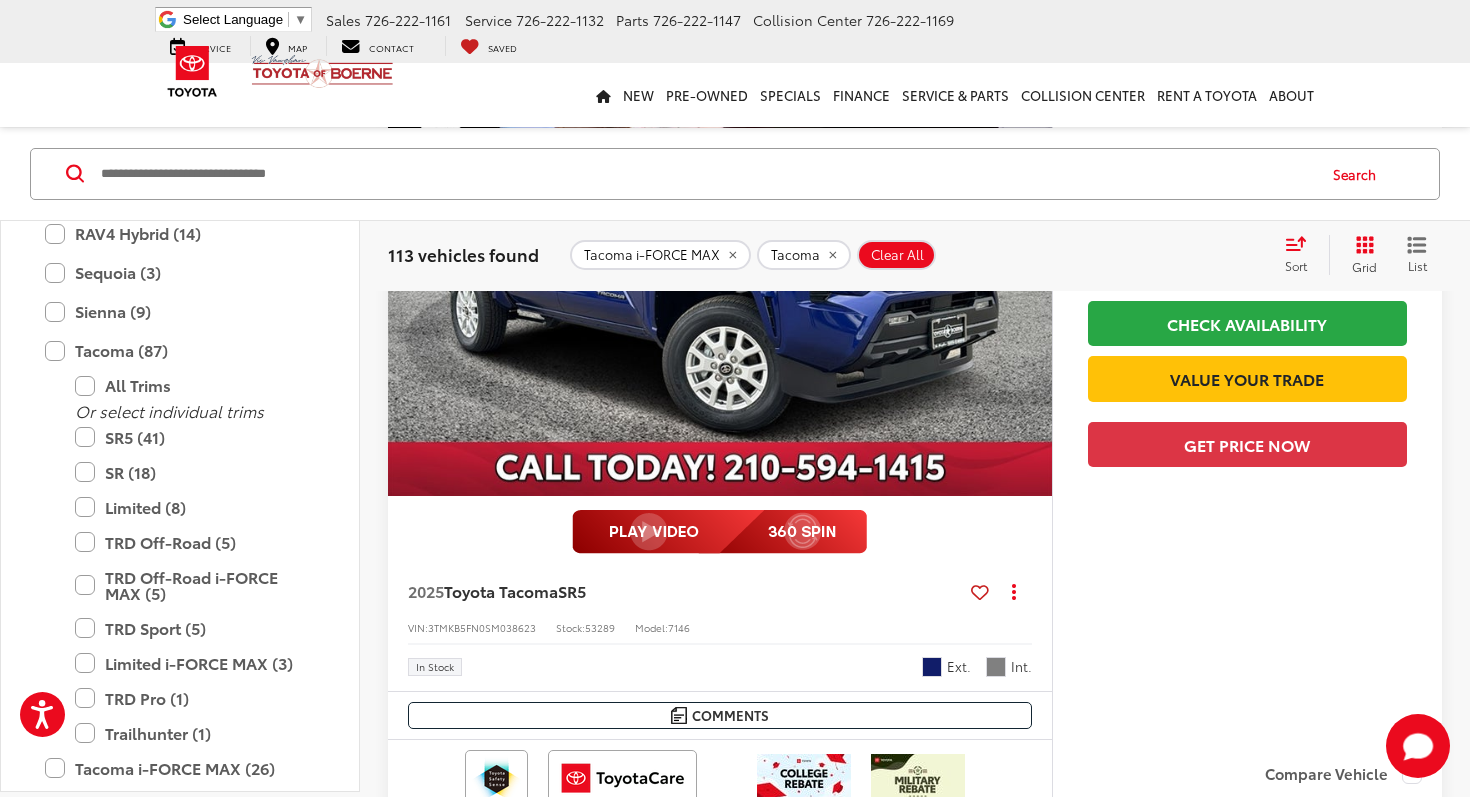 scroll, scrollTop: 7984, scrollLeft: 0, axis: vertical 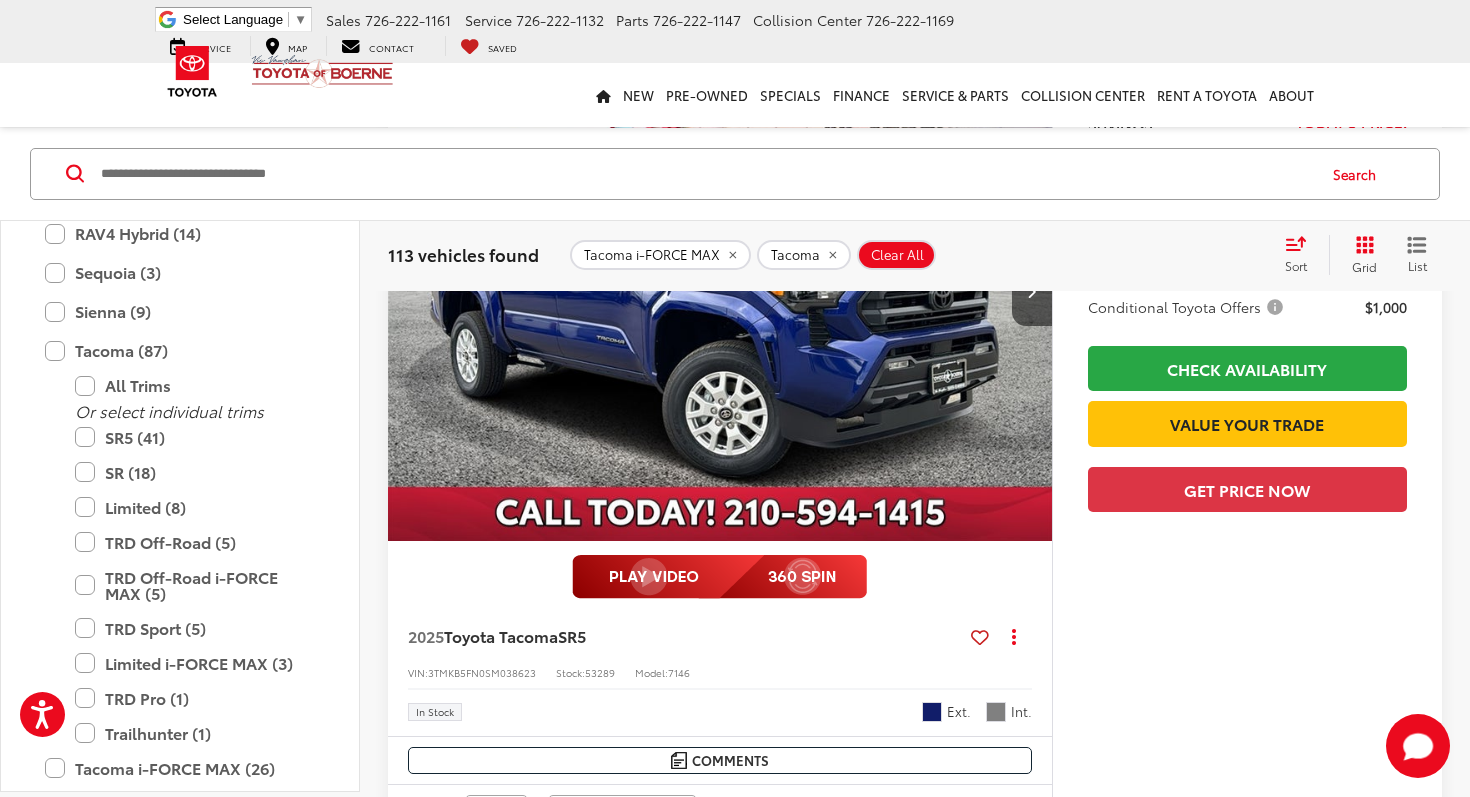 click at bounding box center (706, 174) 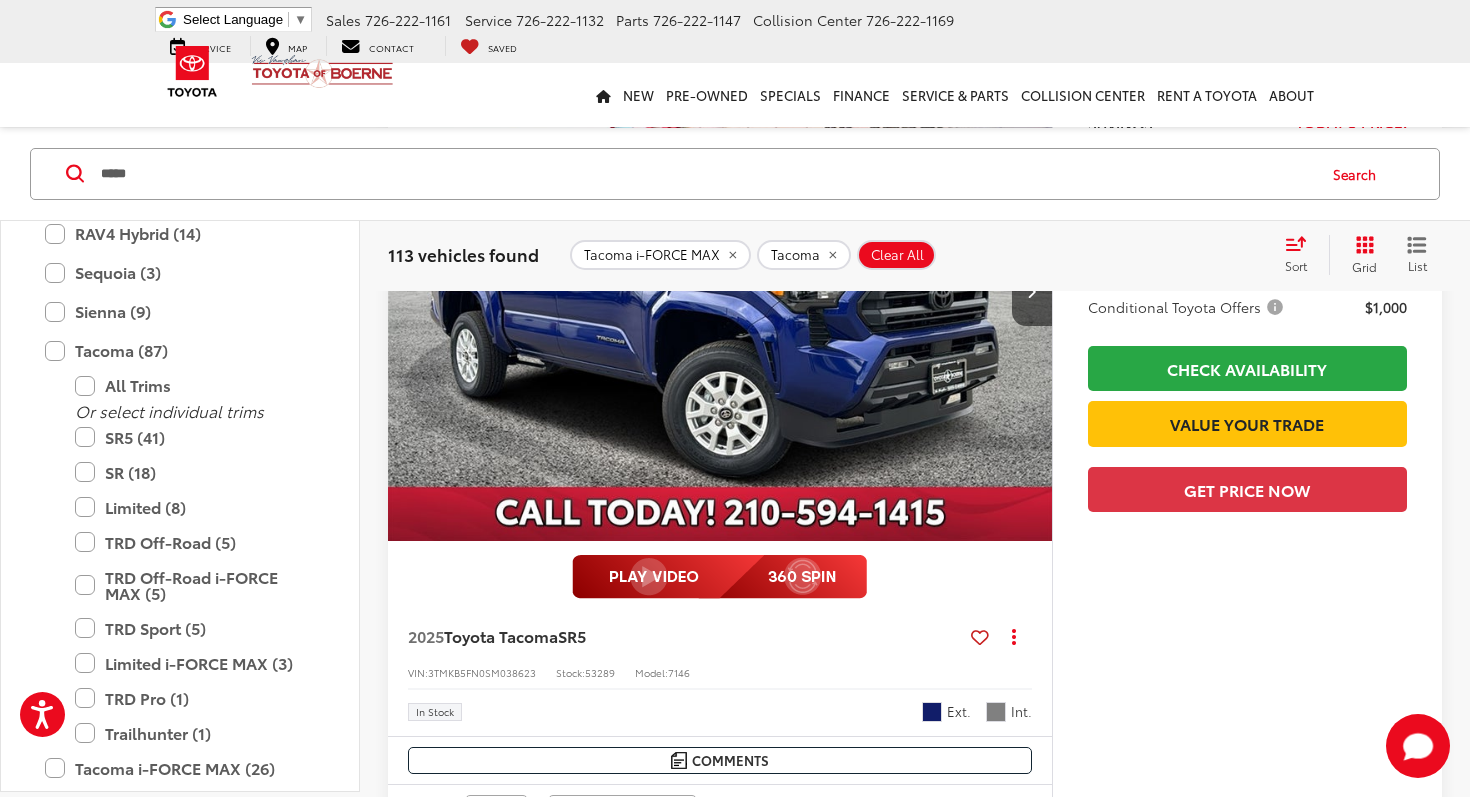 type on "*****" 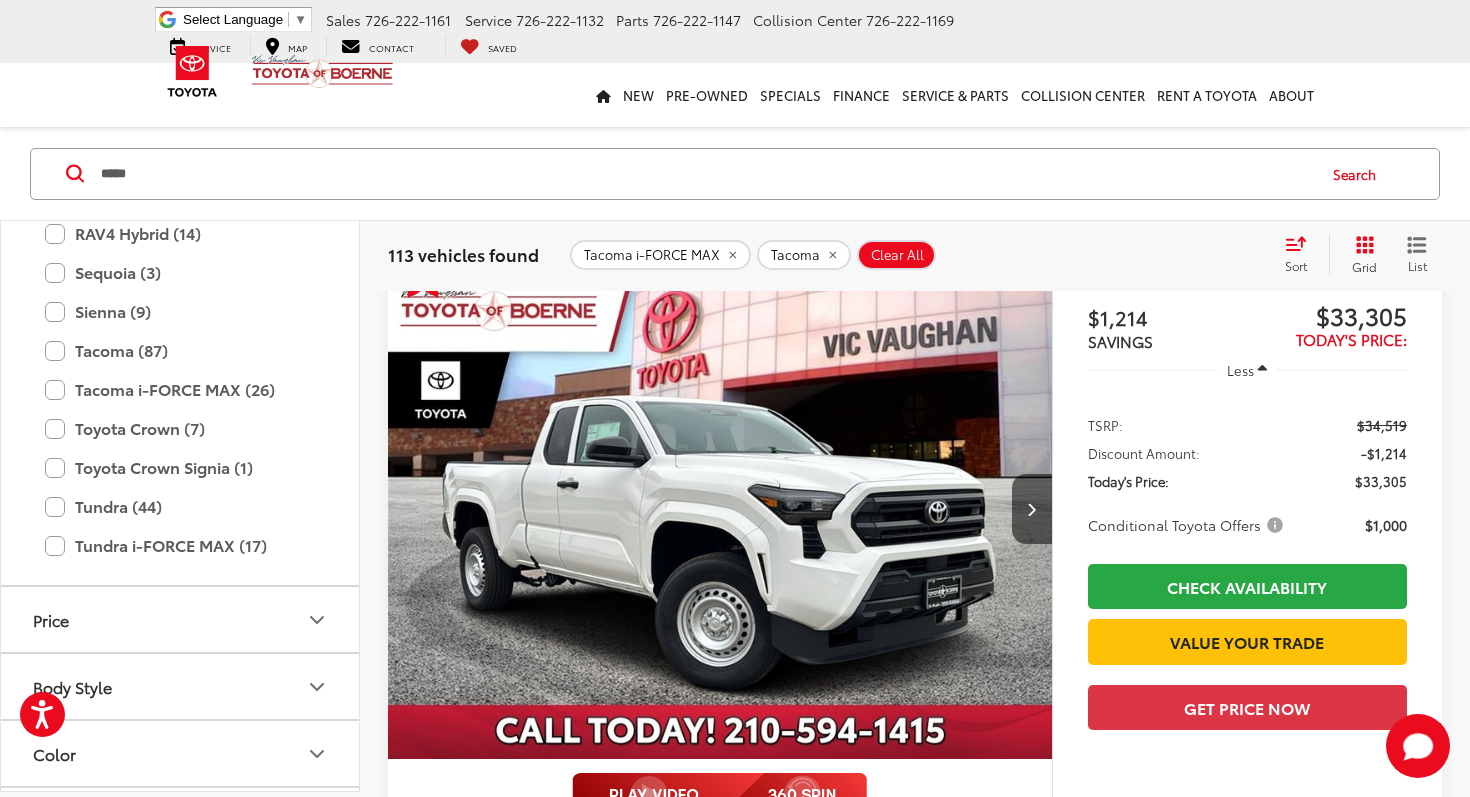 scroll, scrollTop: 149, scrollLeft: 0, axis: vertical 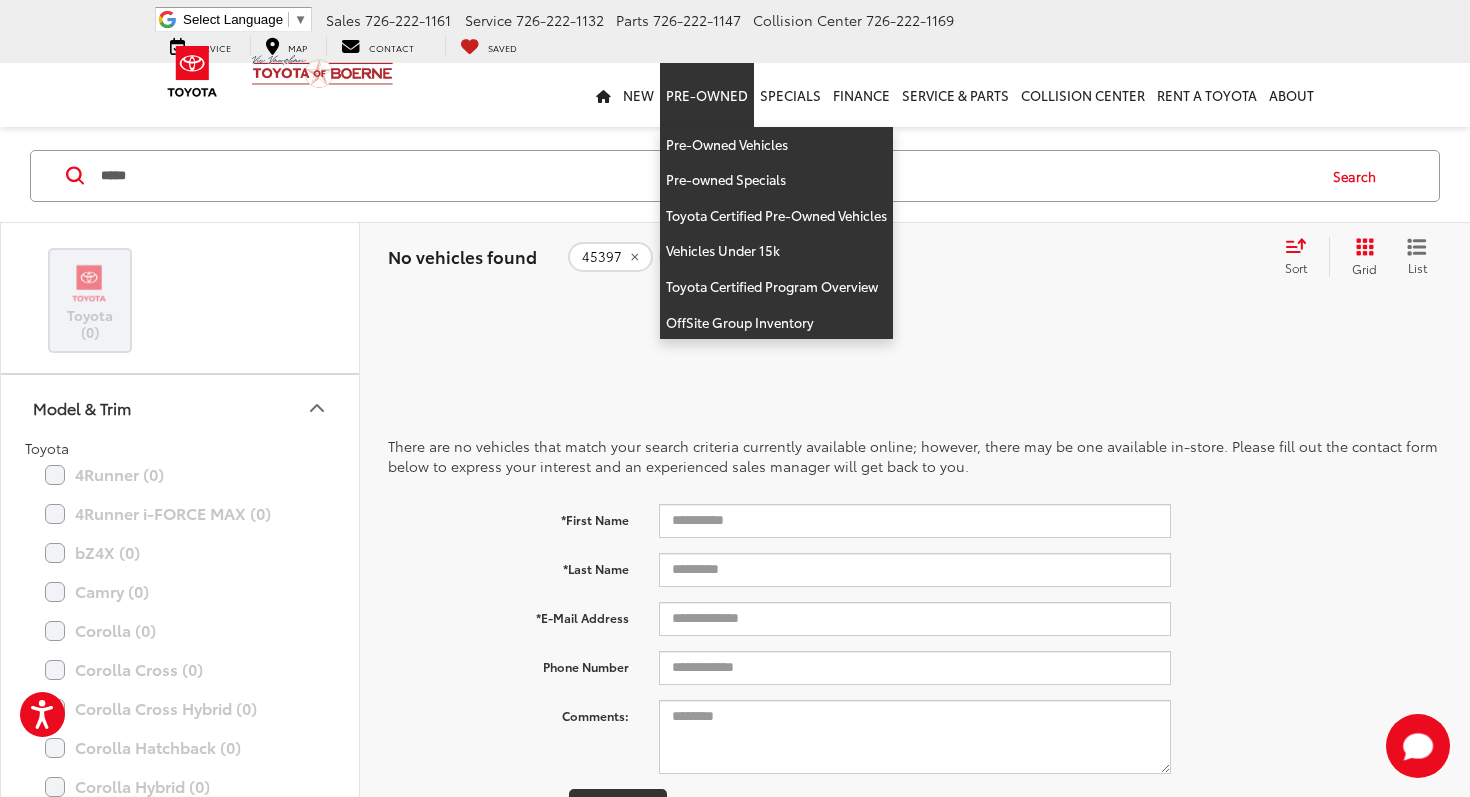 click on "Pre-Owned" at bounding box center (707, 95) 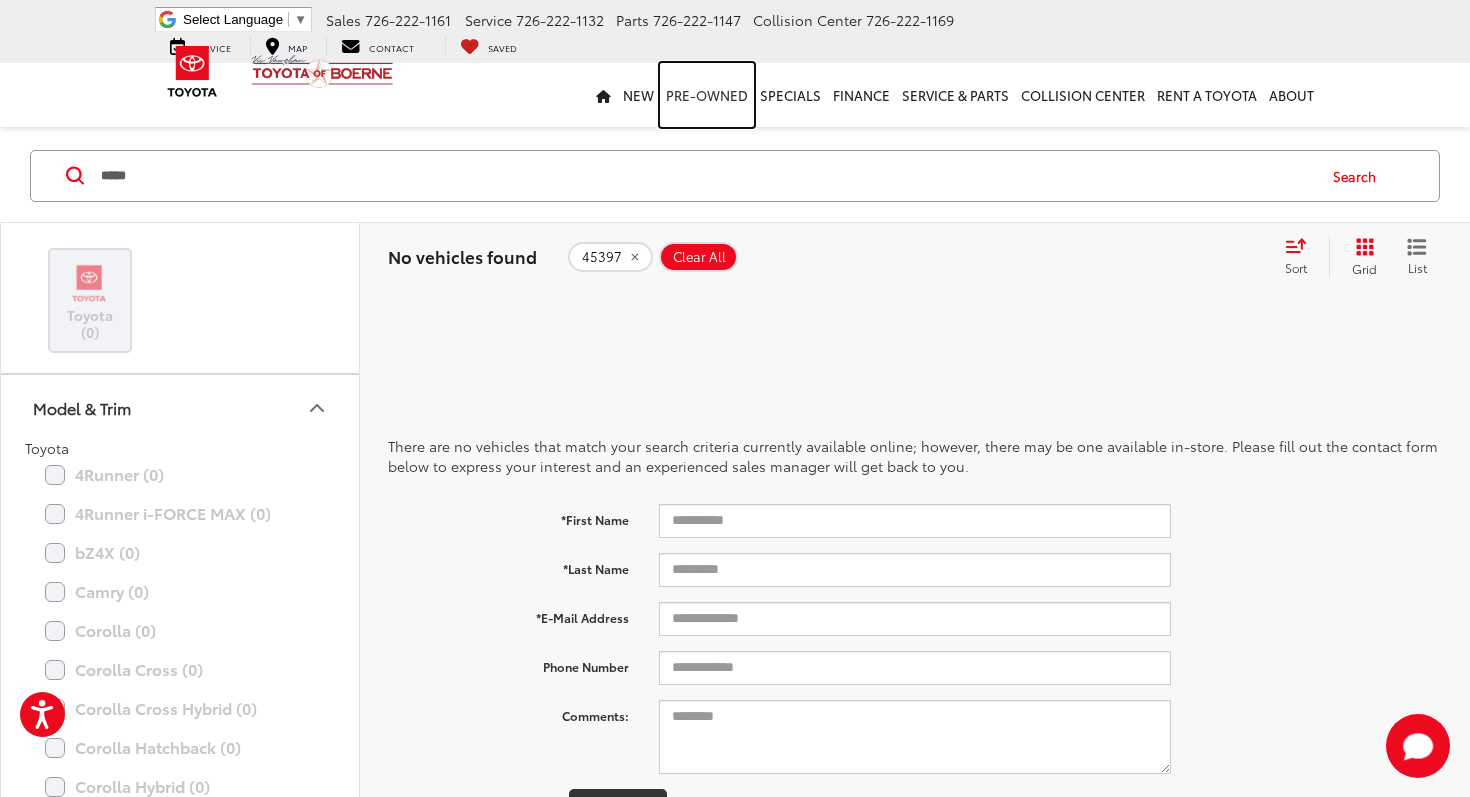 click on "Pre-Owned" at bounding box center (707, 95) 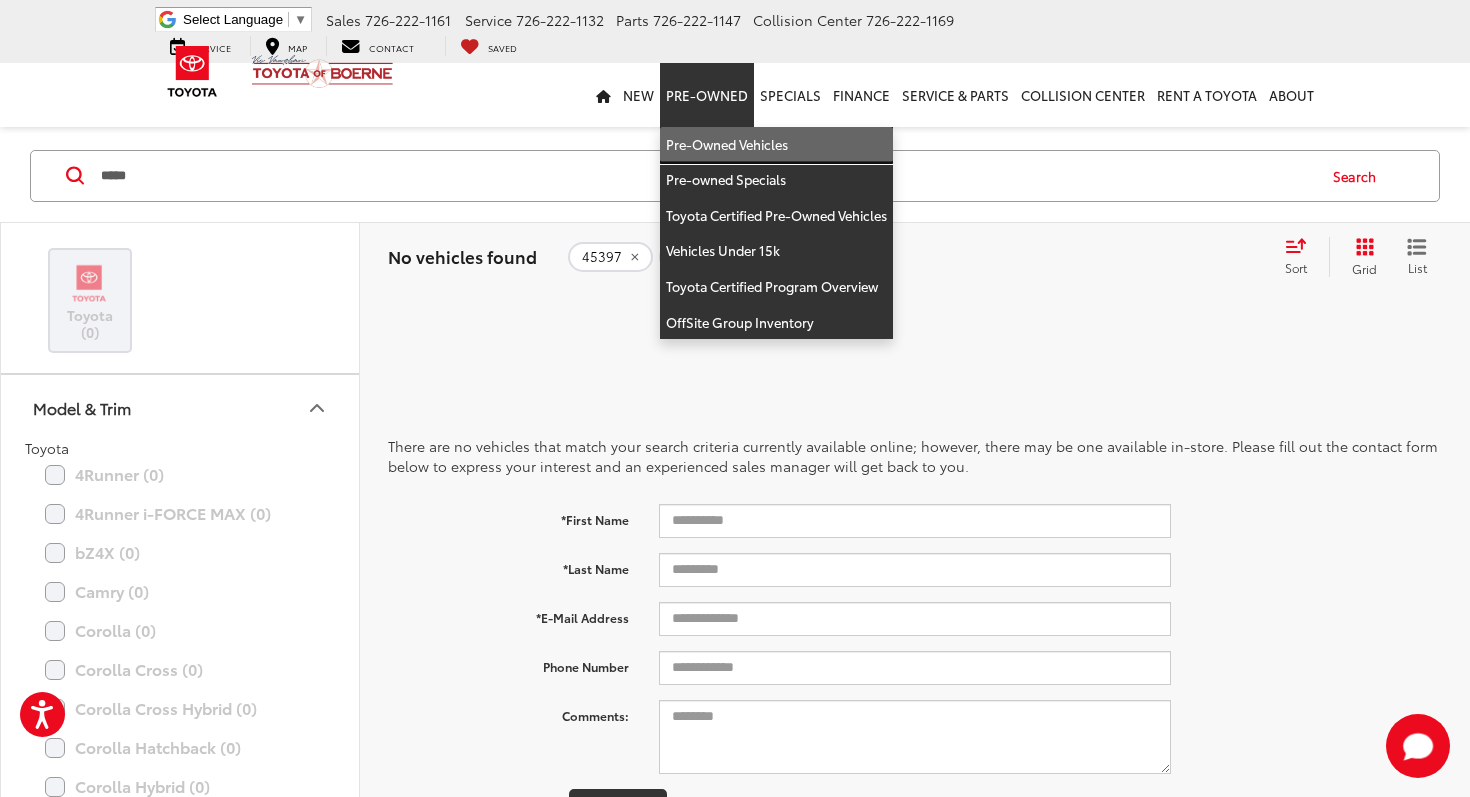 click on "Pre-Owned Vehicles" at bounding box center (776, 145) 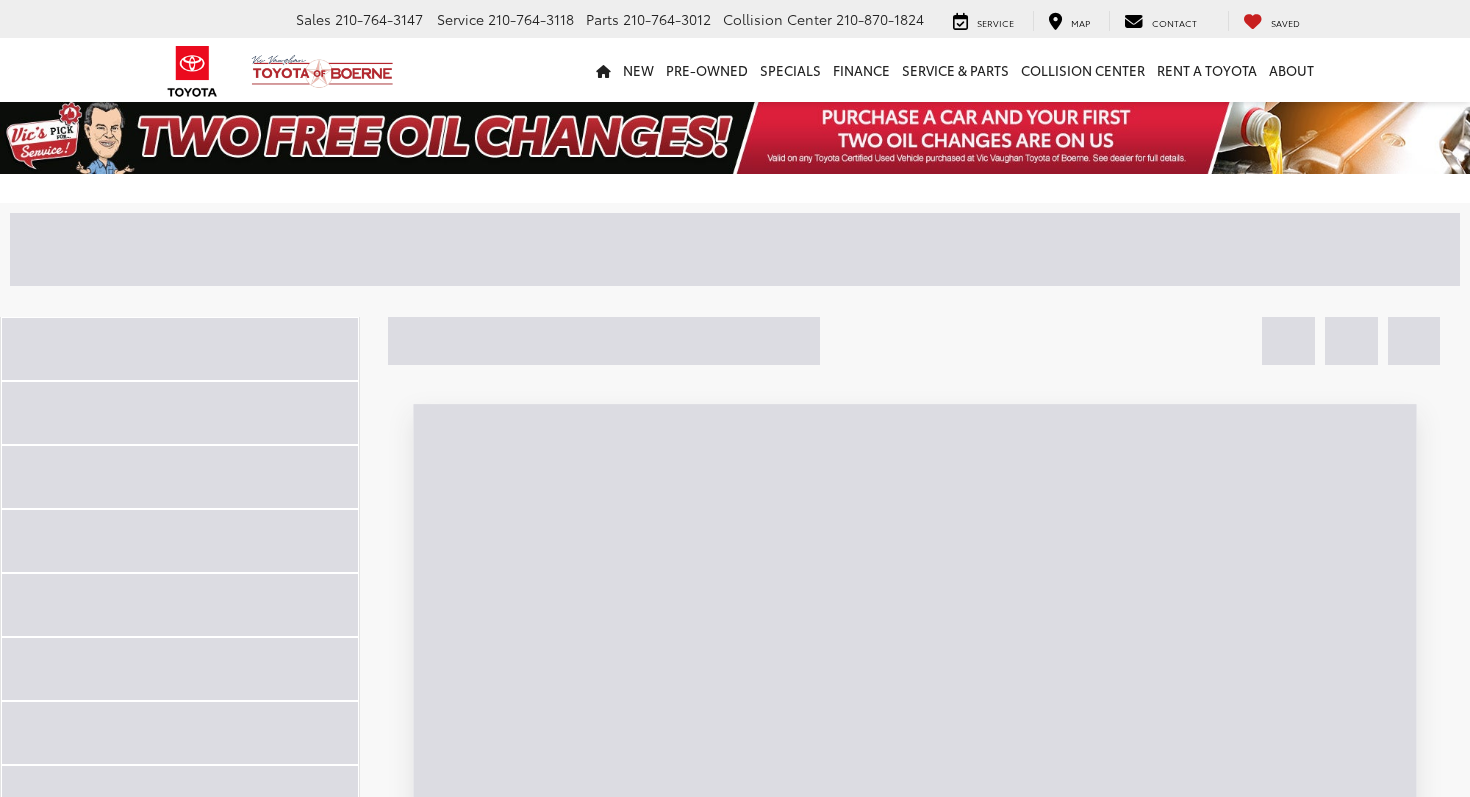 scroll, scrollTop: 0, scrollLeft: 0, axis: both 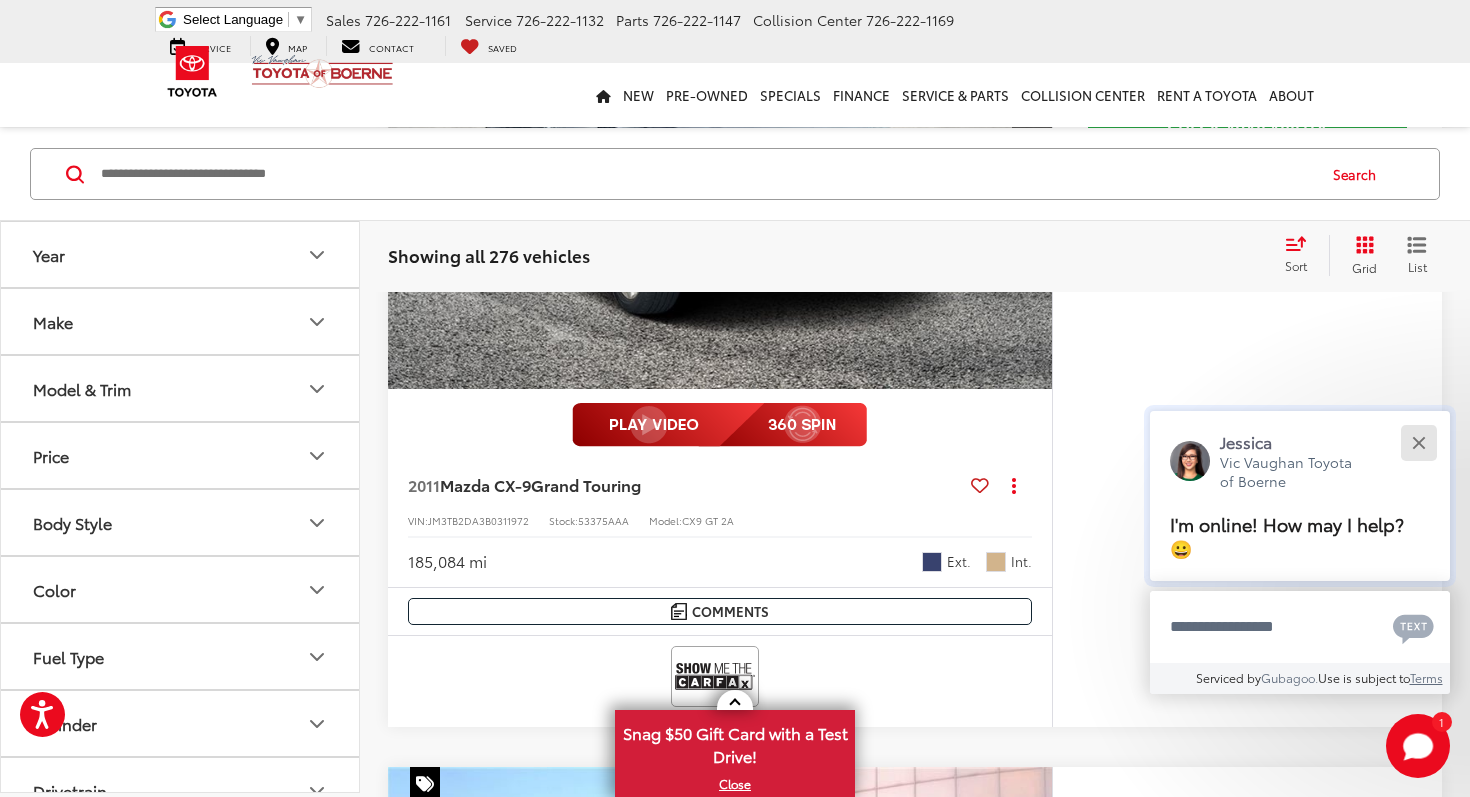 click at bounding box center [1418, 442] 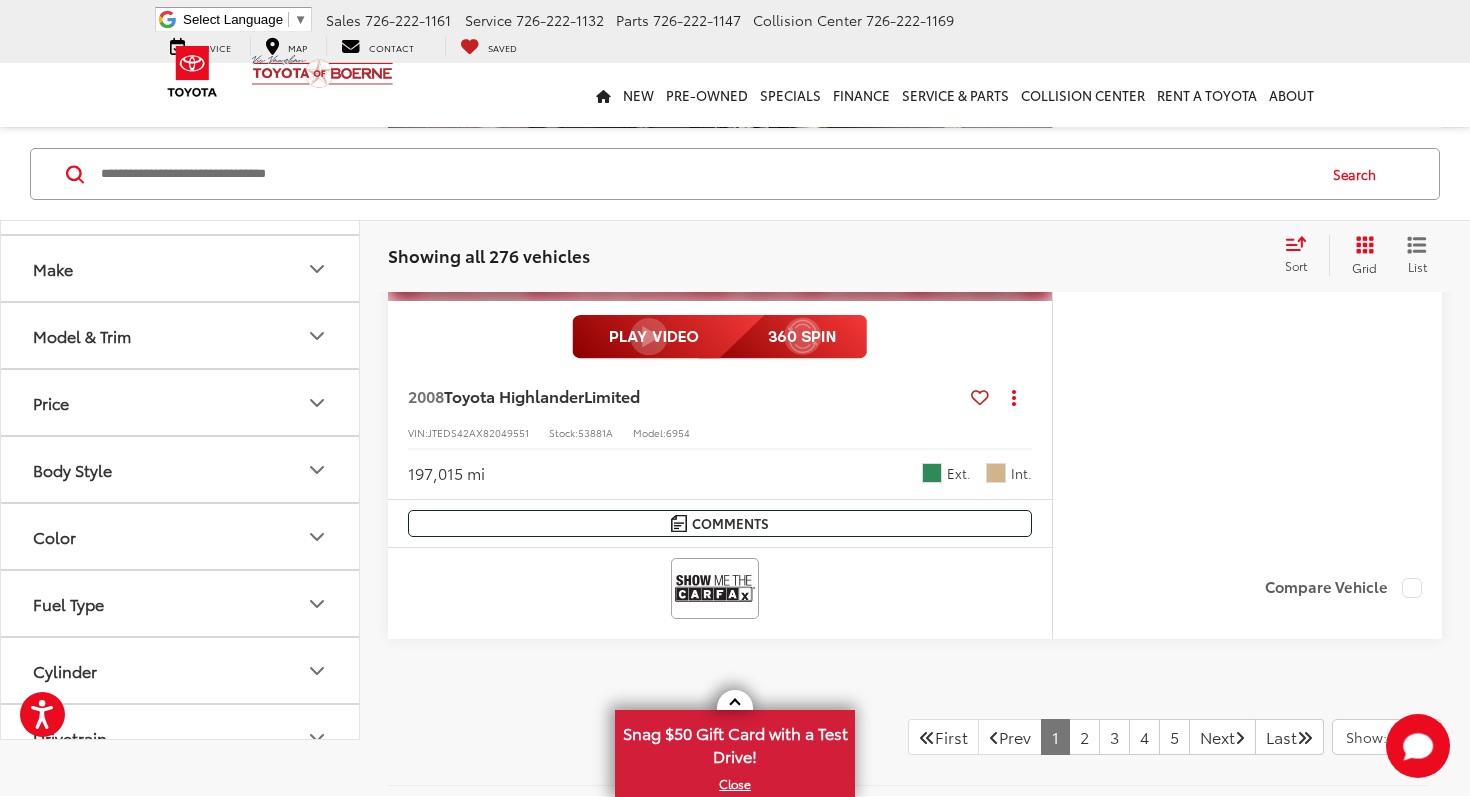 scroll, scrollTop: 9943, scrollLeft: 0, axis: vertical 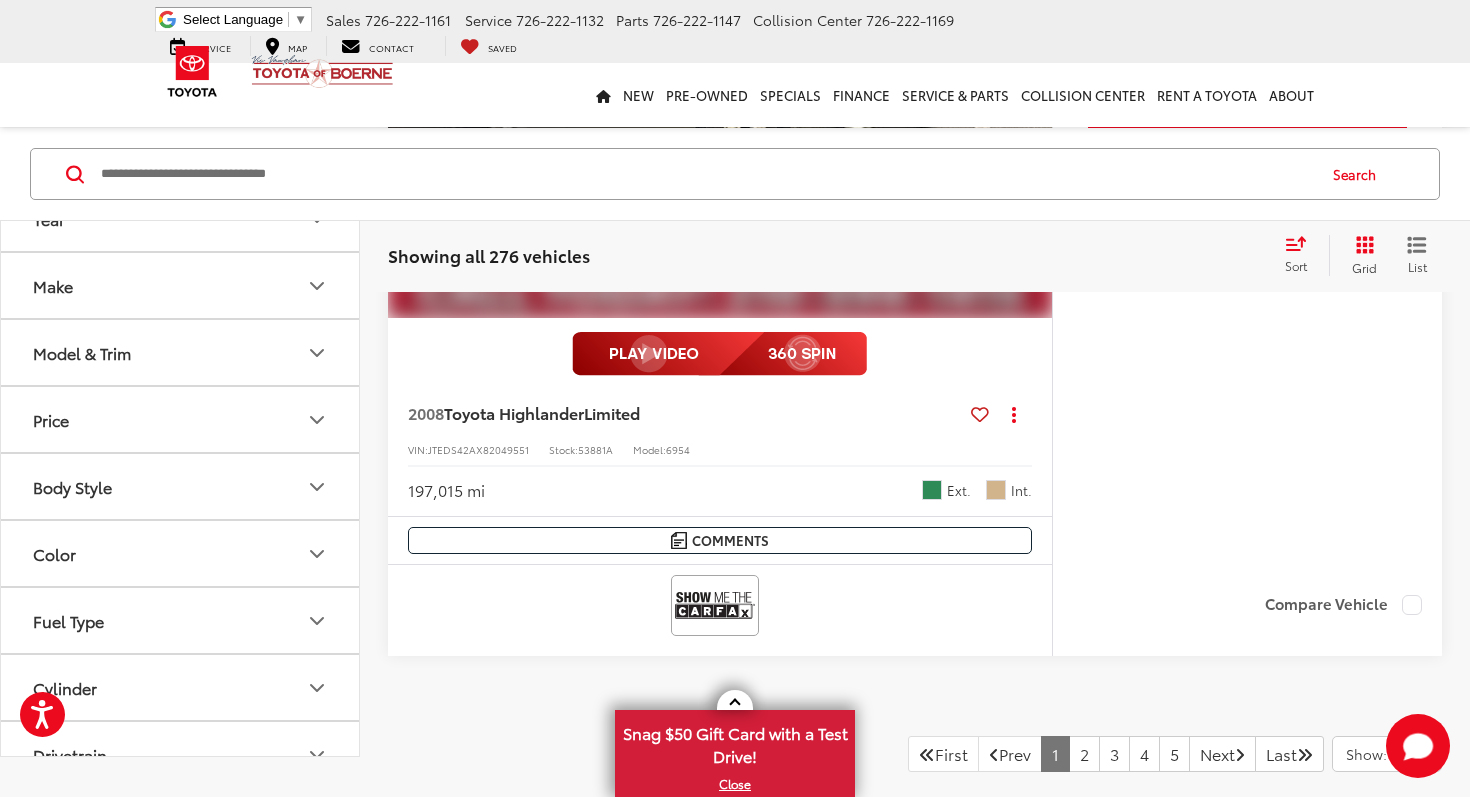 click on "Model & Trim" at bounding box center [181, 353] 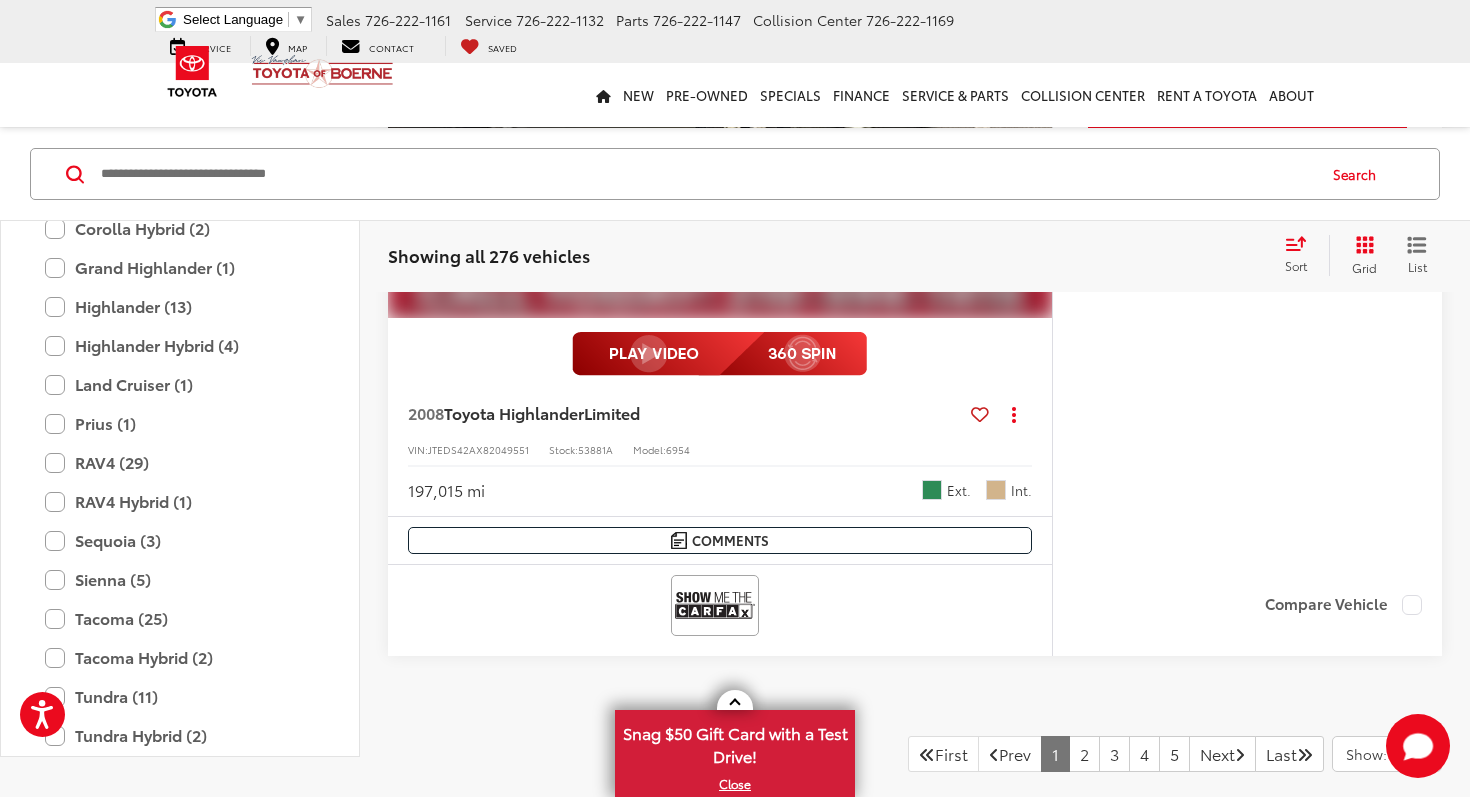 scroll, scrollTop: 2491, scrollLeft: 0, axis: vertical 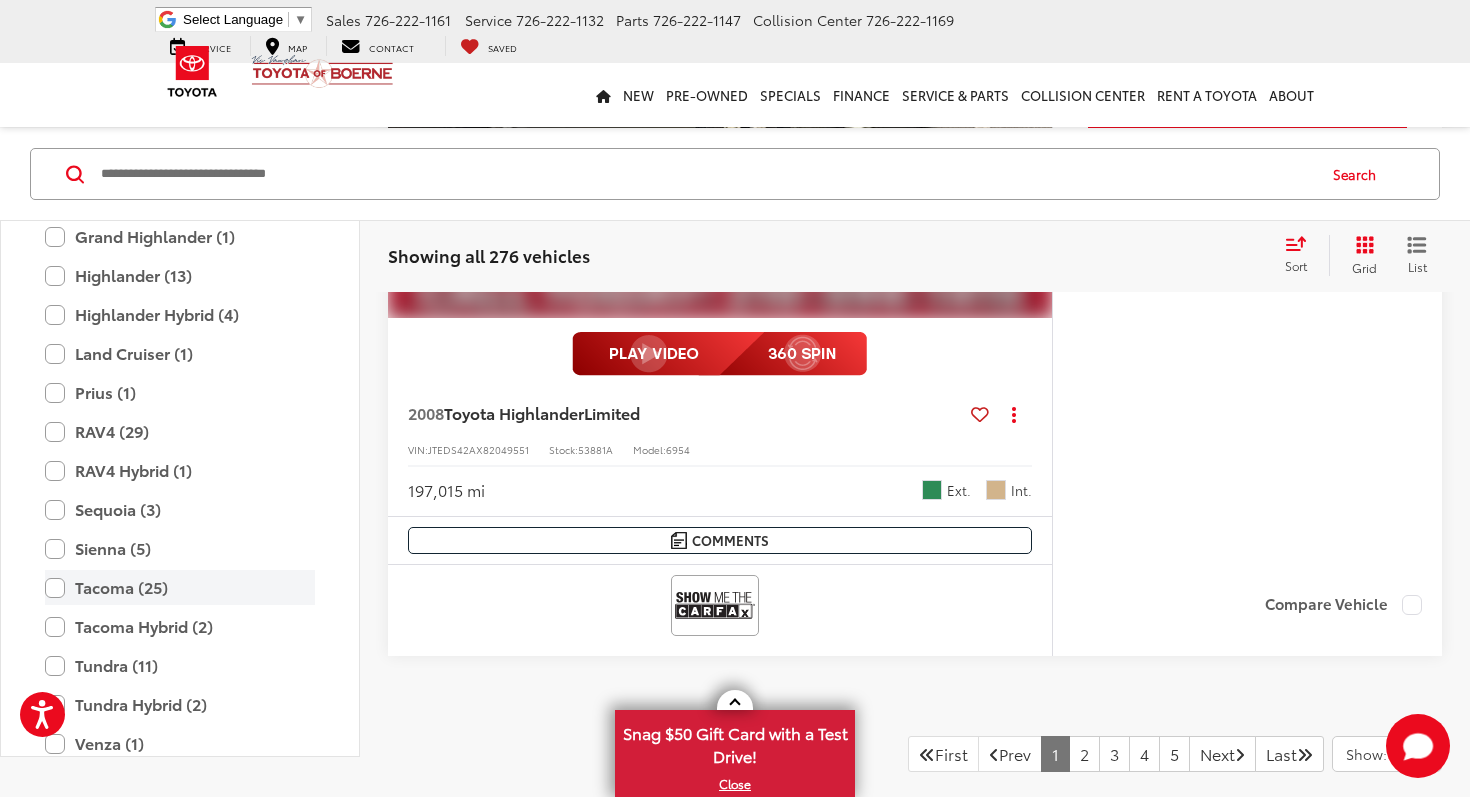 click on "Tacoma (25)" at bounding box center [180, 588] 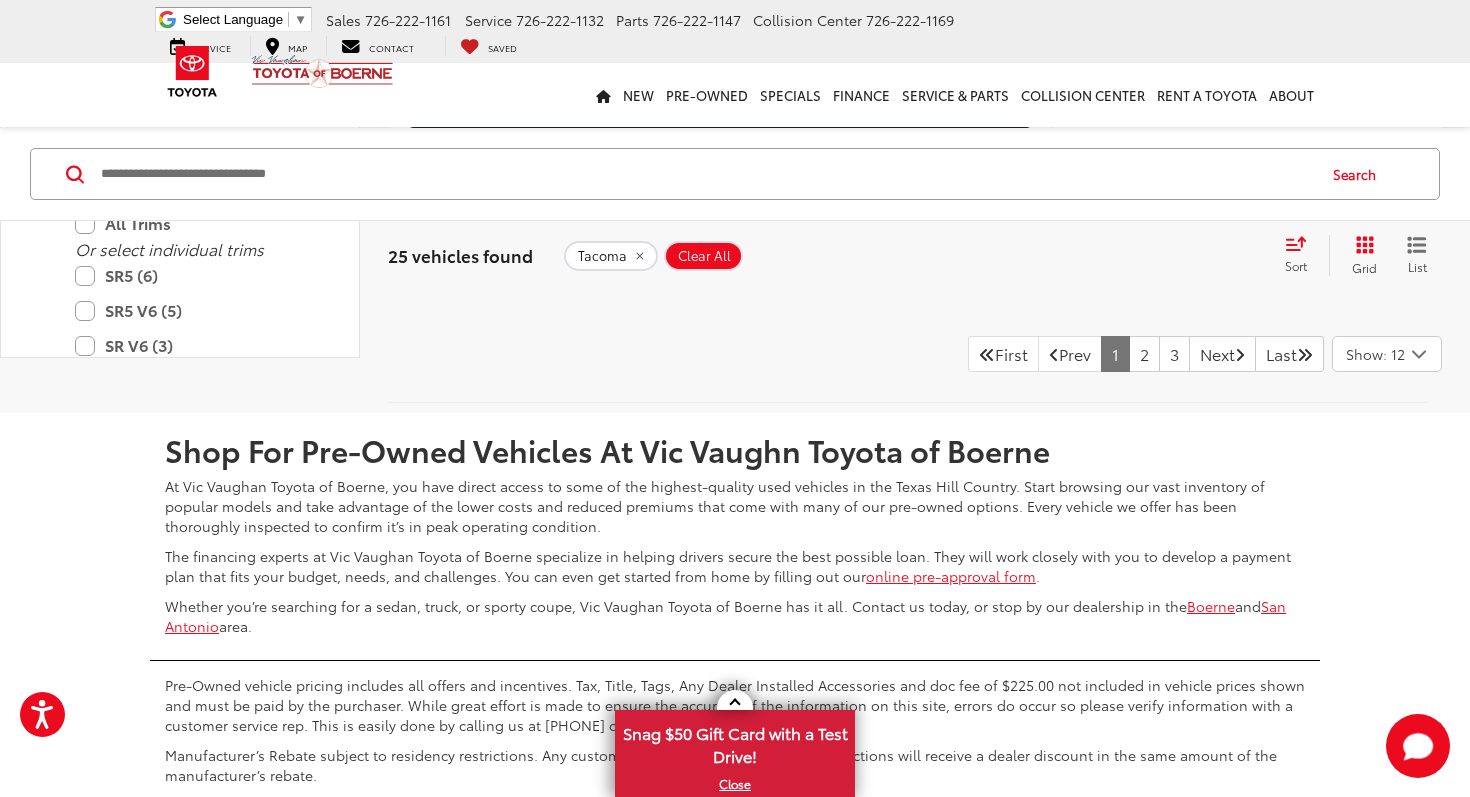 scroll, scrollTop: 10371, scrollLeft: 0, axis: vertical 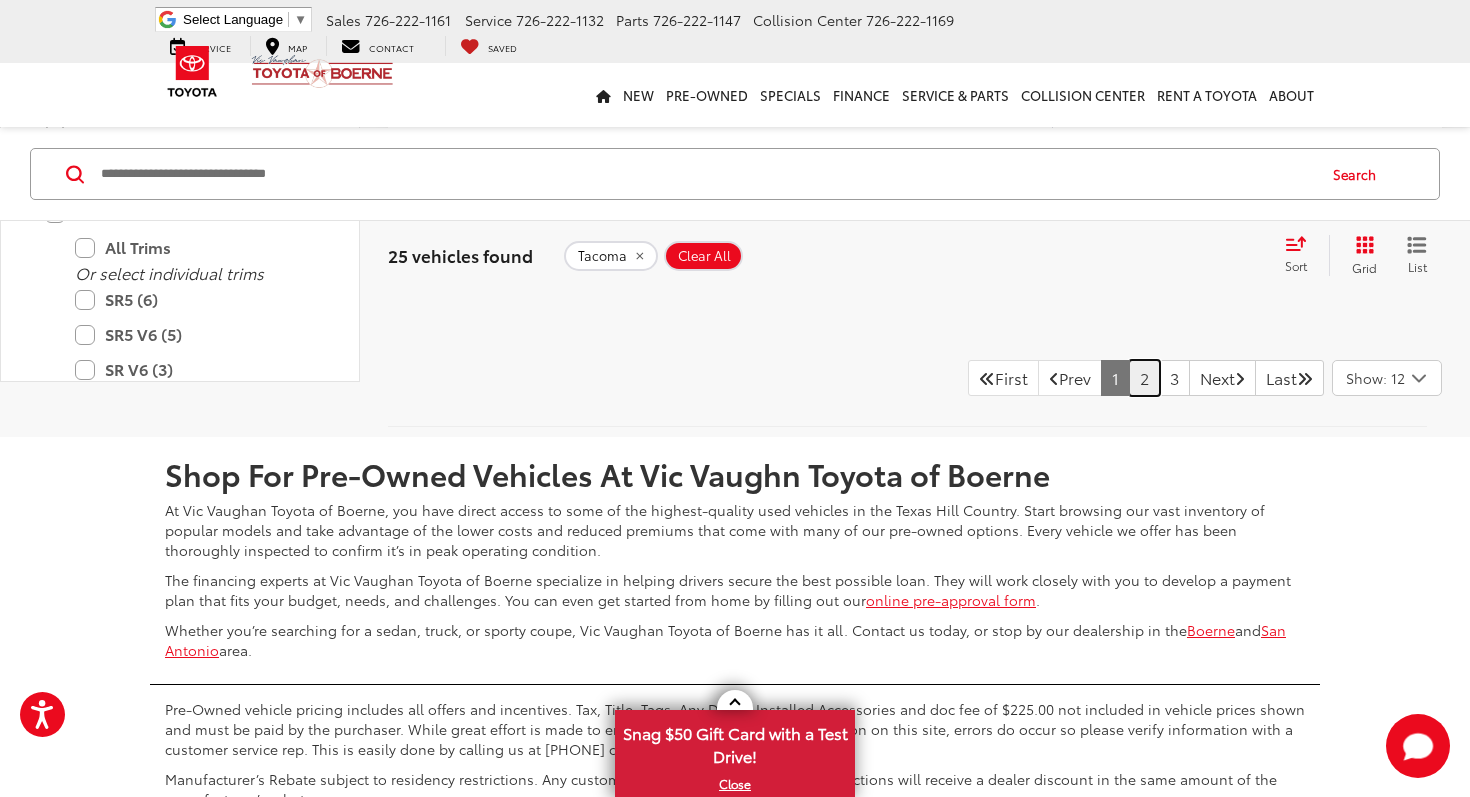 click on "2" at bounding box center (1144, 378) 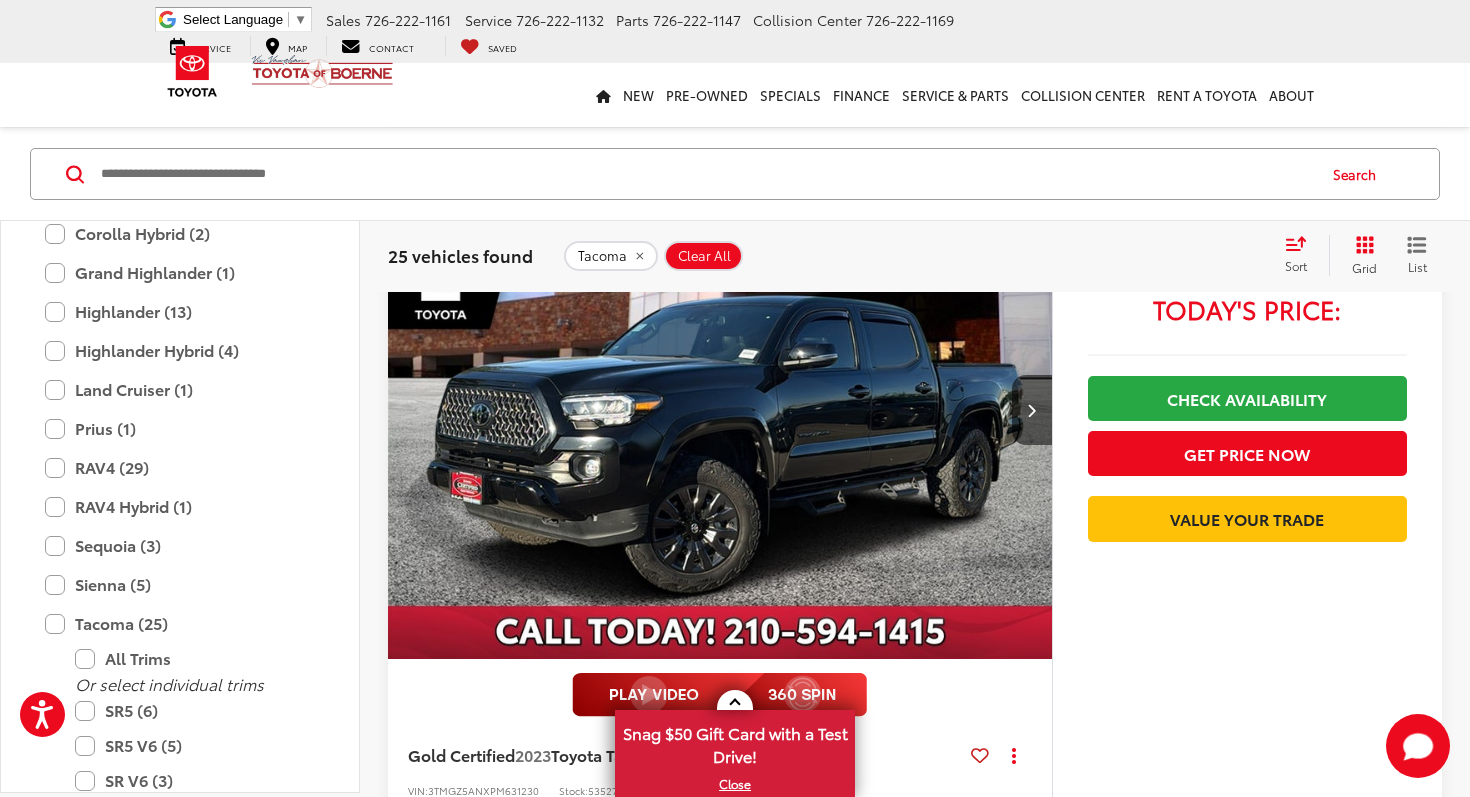 scroll, scrollTop: 7969, scrollLeft: 0, axis: vertical 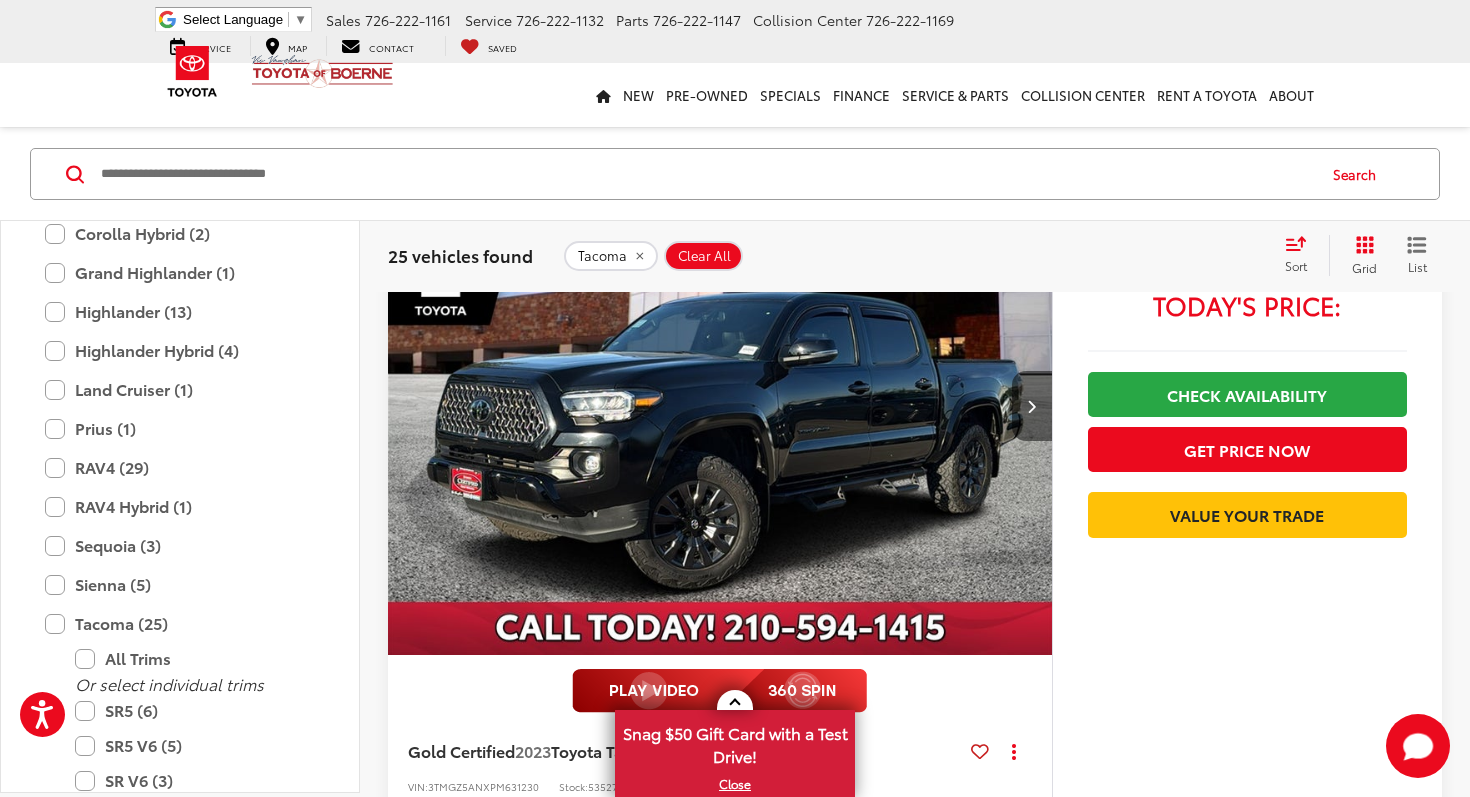click at bounding box center [1032, 406] 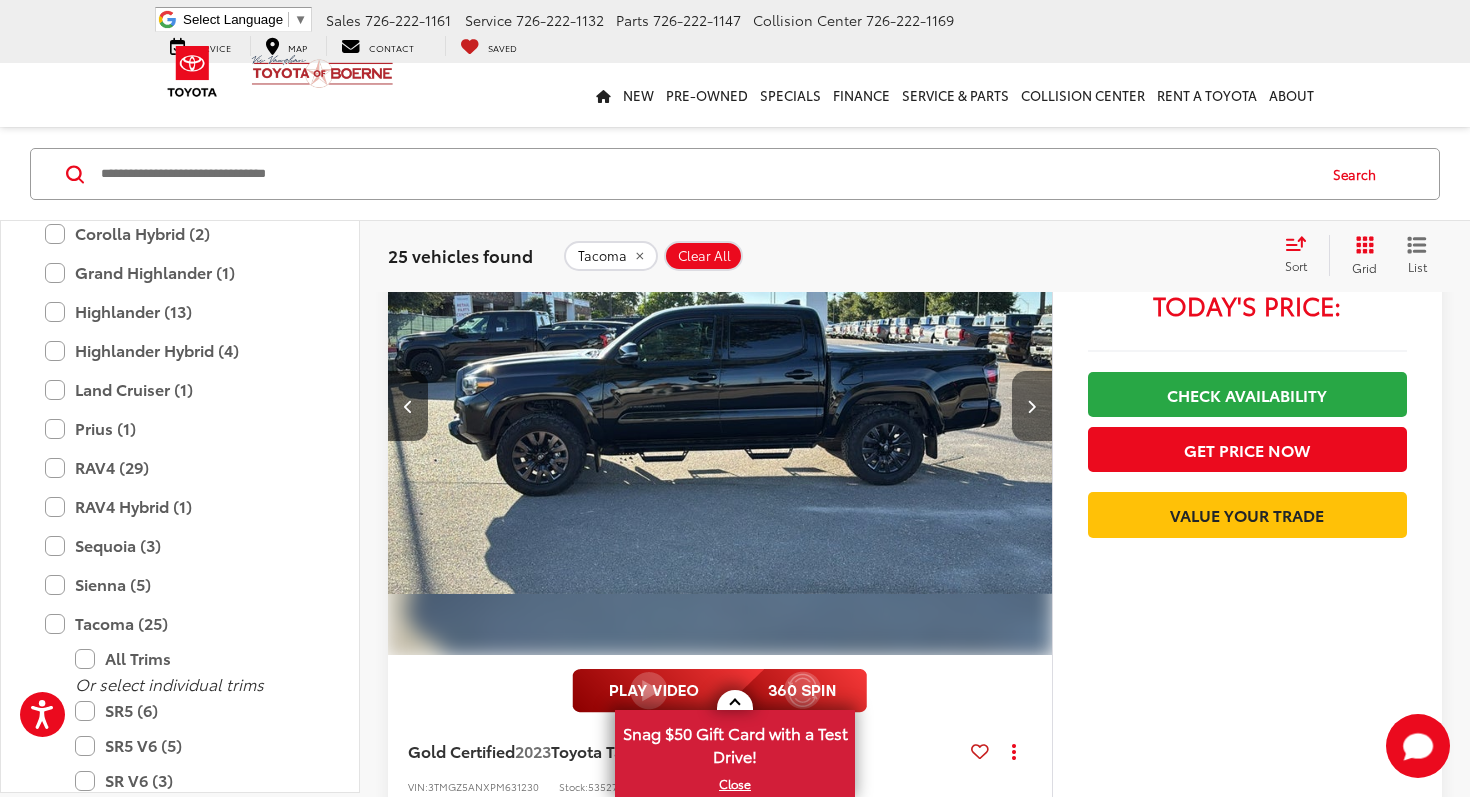 click at bounding box center (1032, 406) 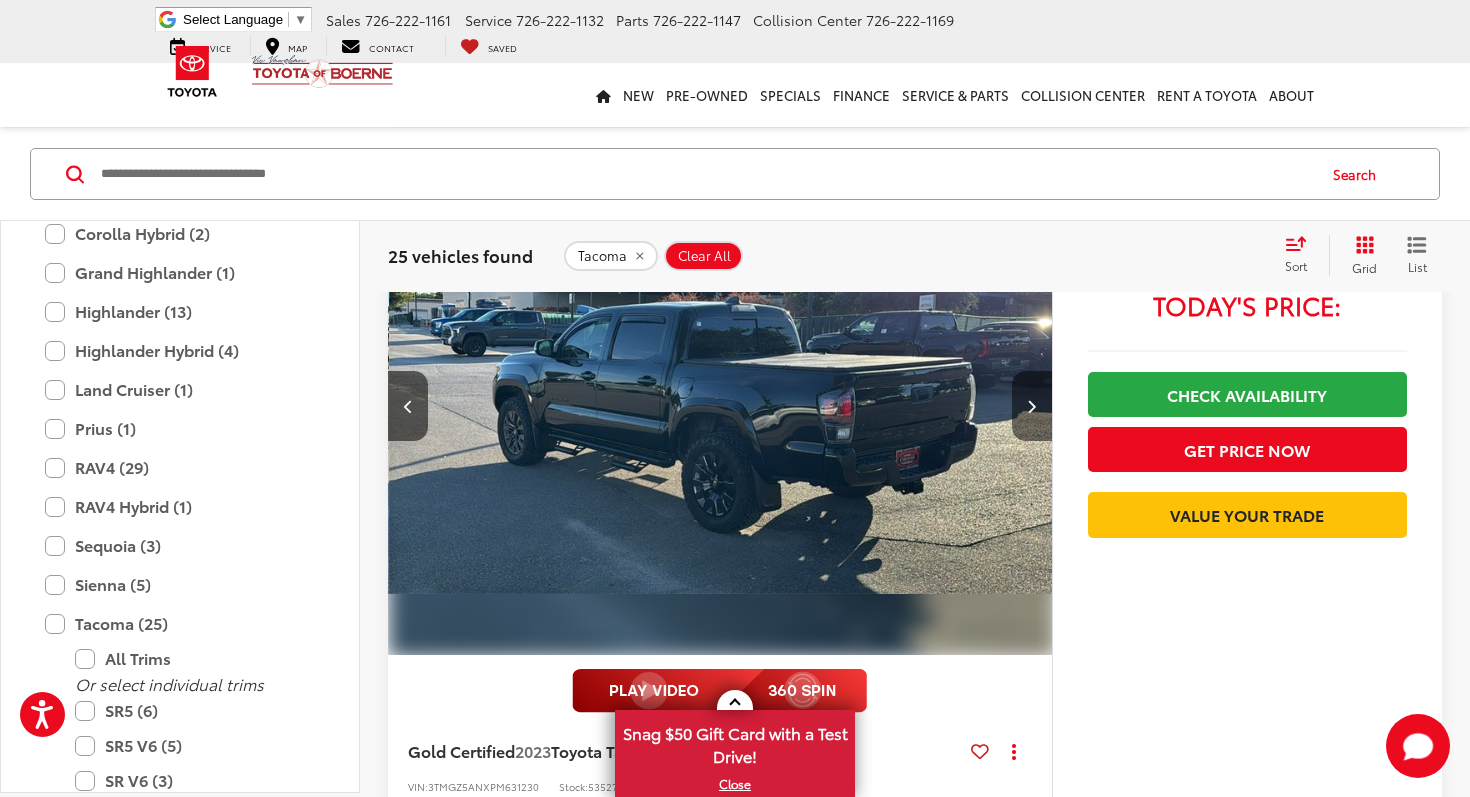 scroll, scrollTop: 0, scrollLeft: 1334, axis: horizontal 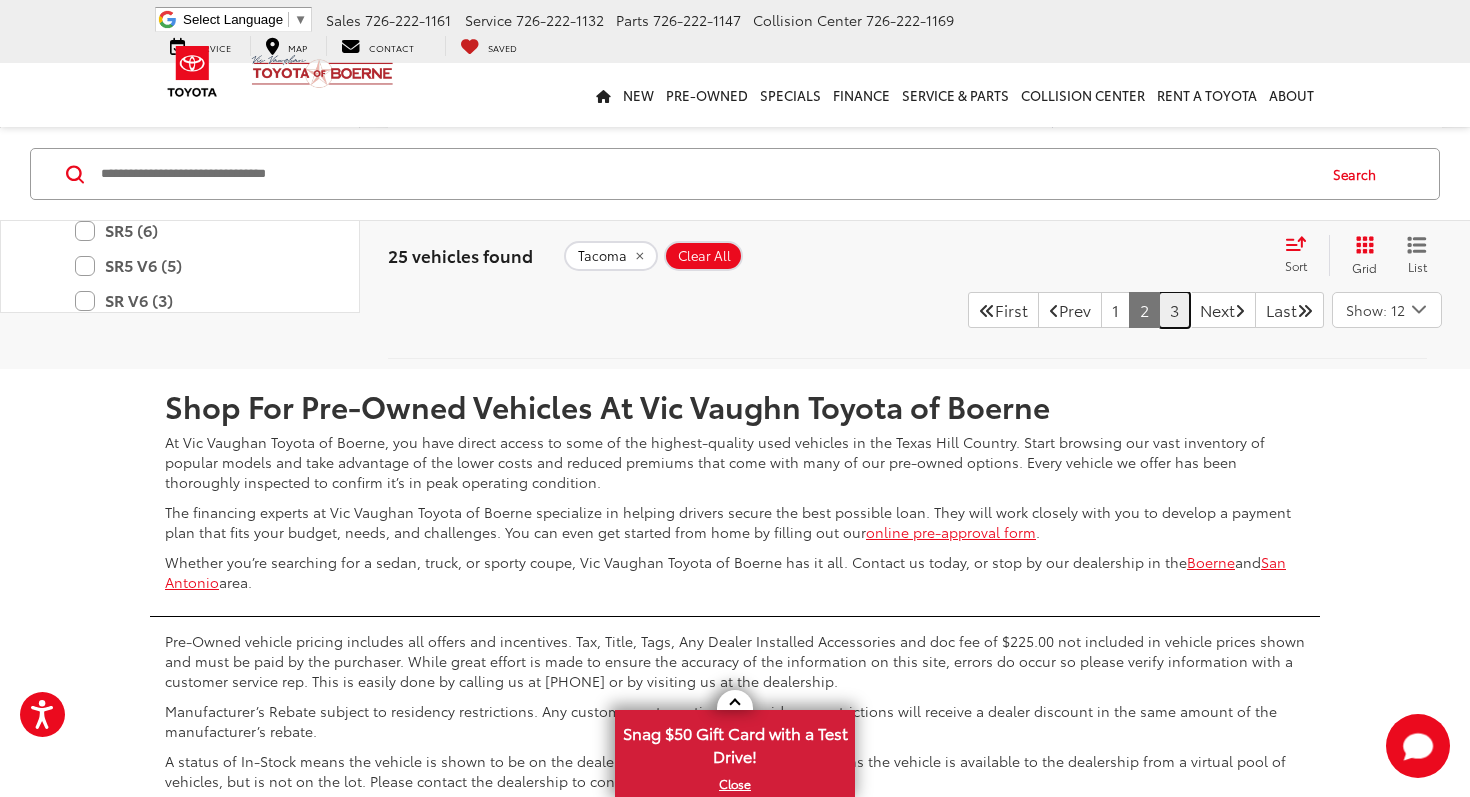 click on "3" at bounding box center (1174, 310) 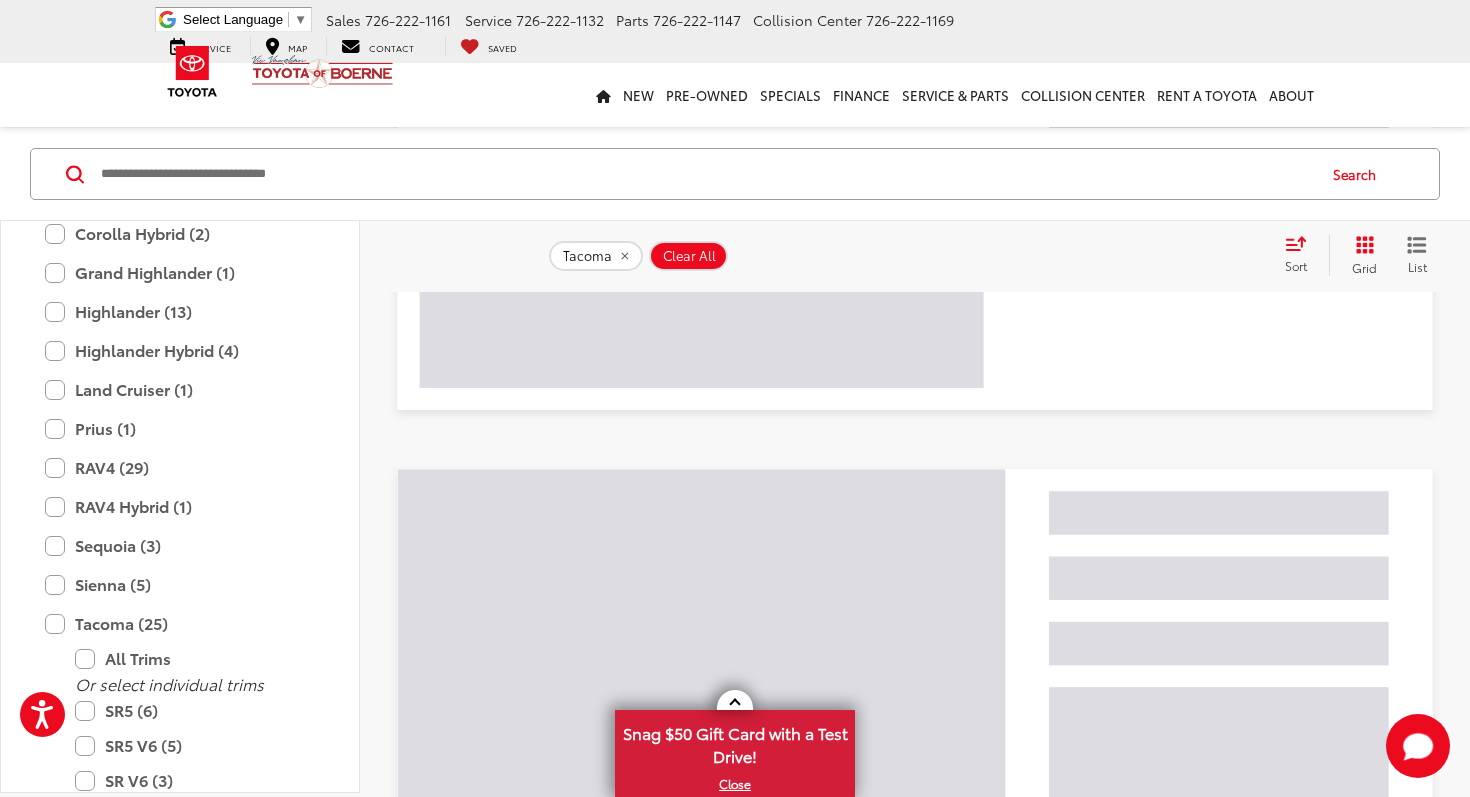 scroll, scrollTop: 76, scrollLeft: 0, axis: vertical 